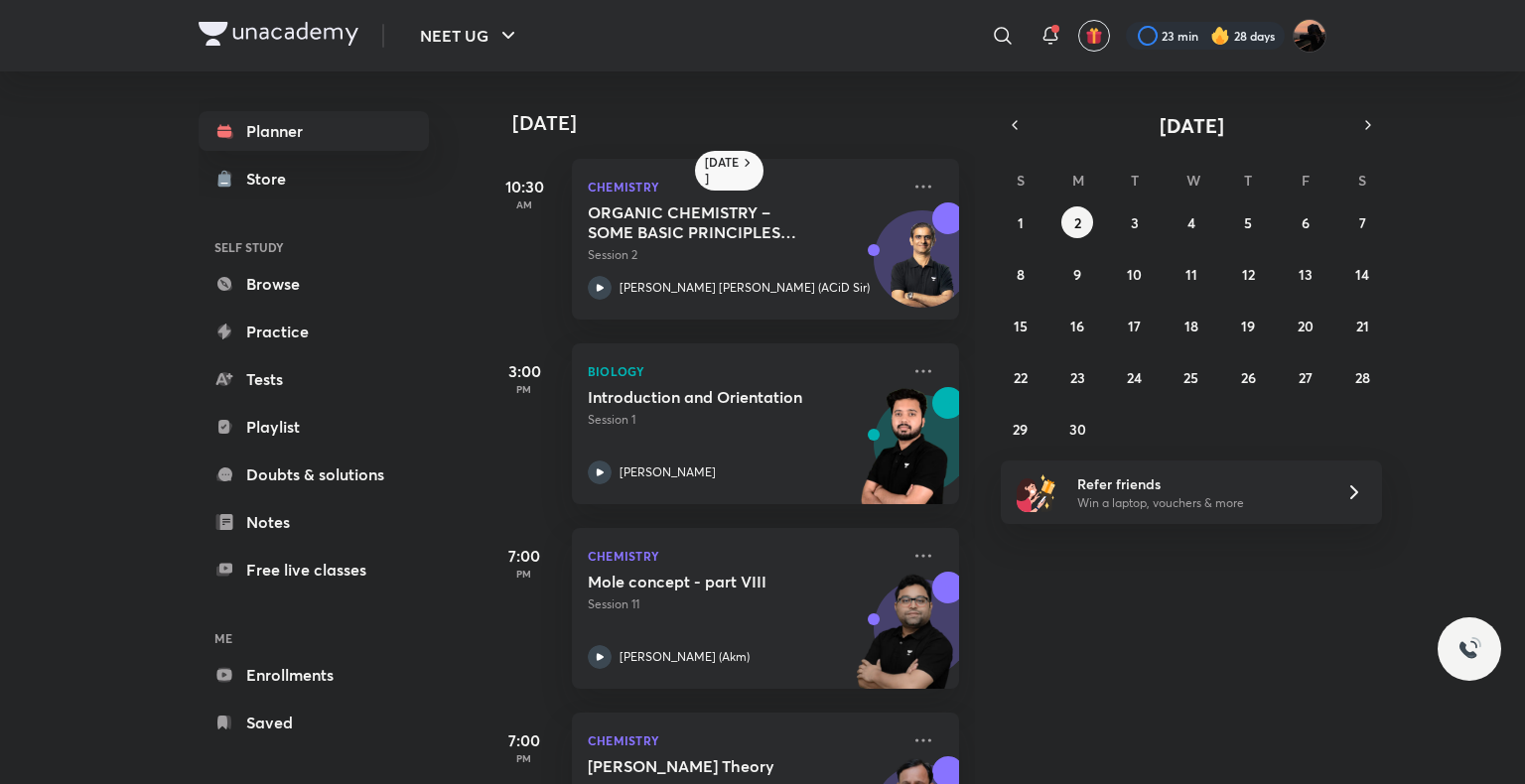 scroll, scrollTop: 0, scrollLeft: 0, axis: both 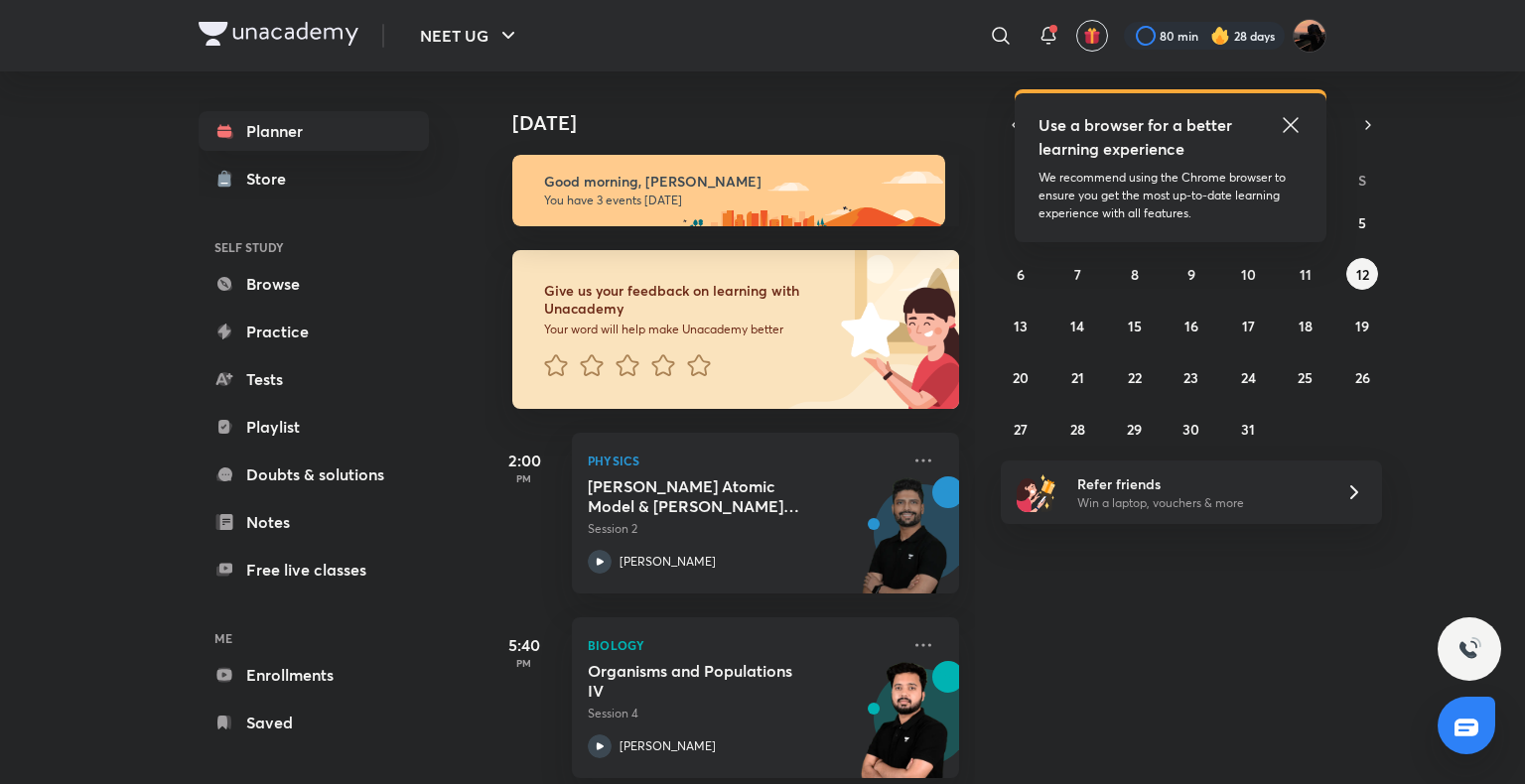 click 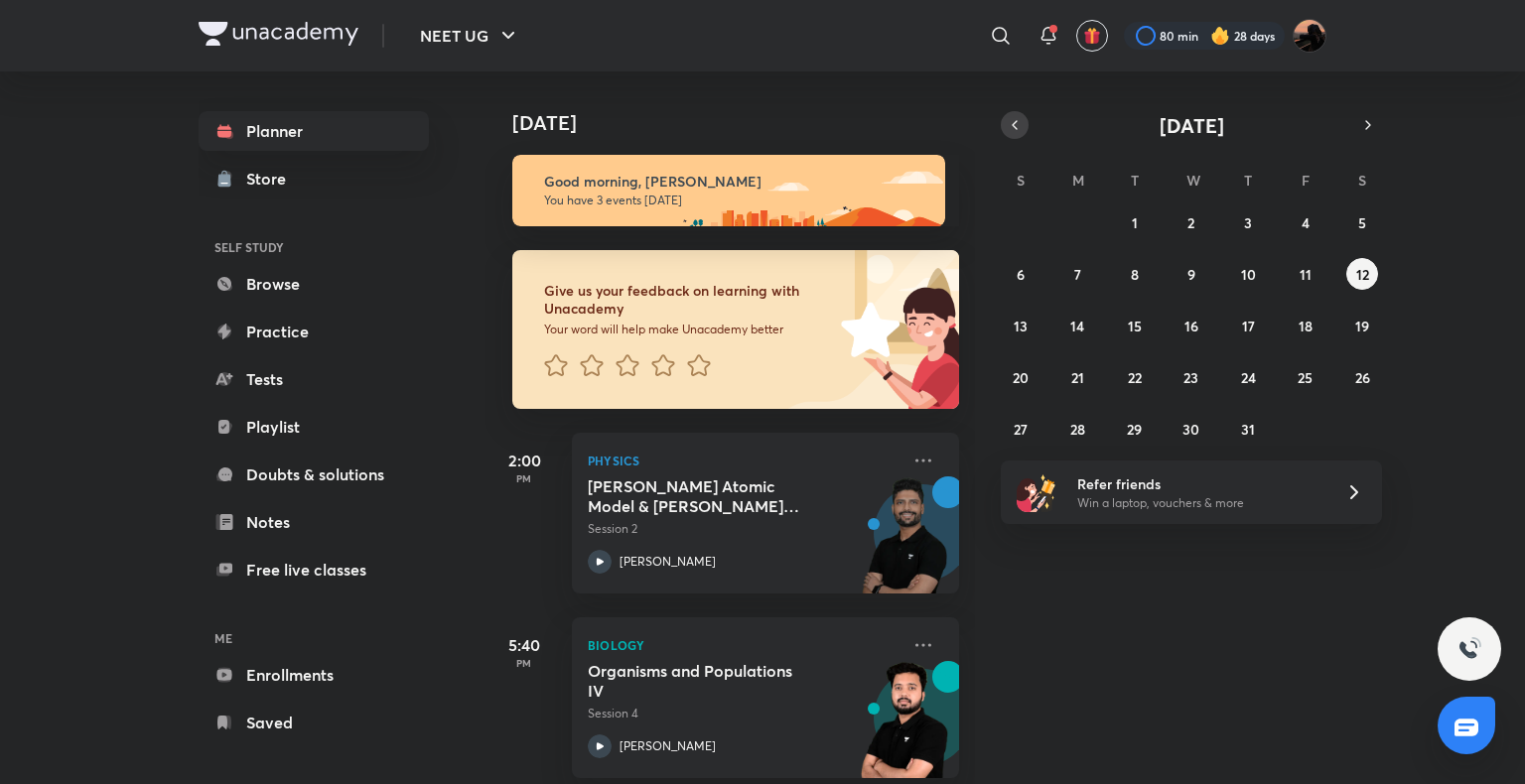 click 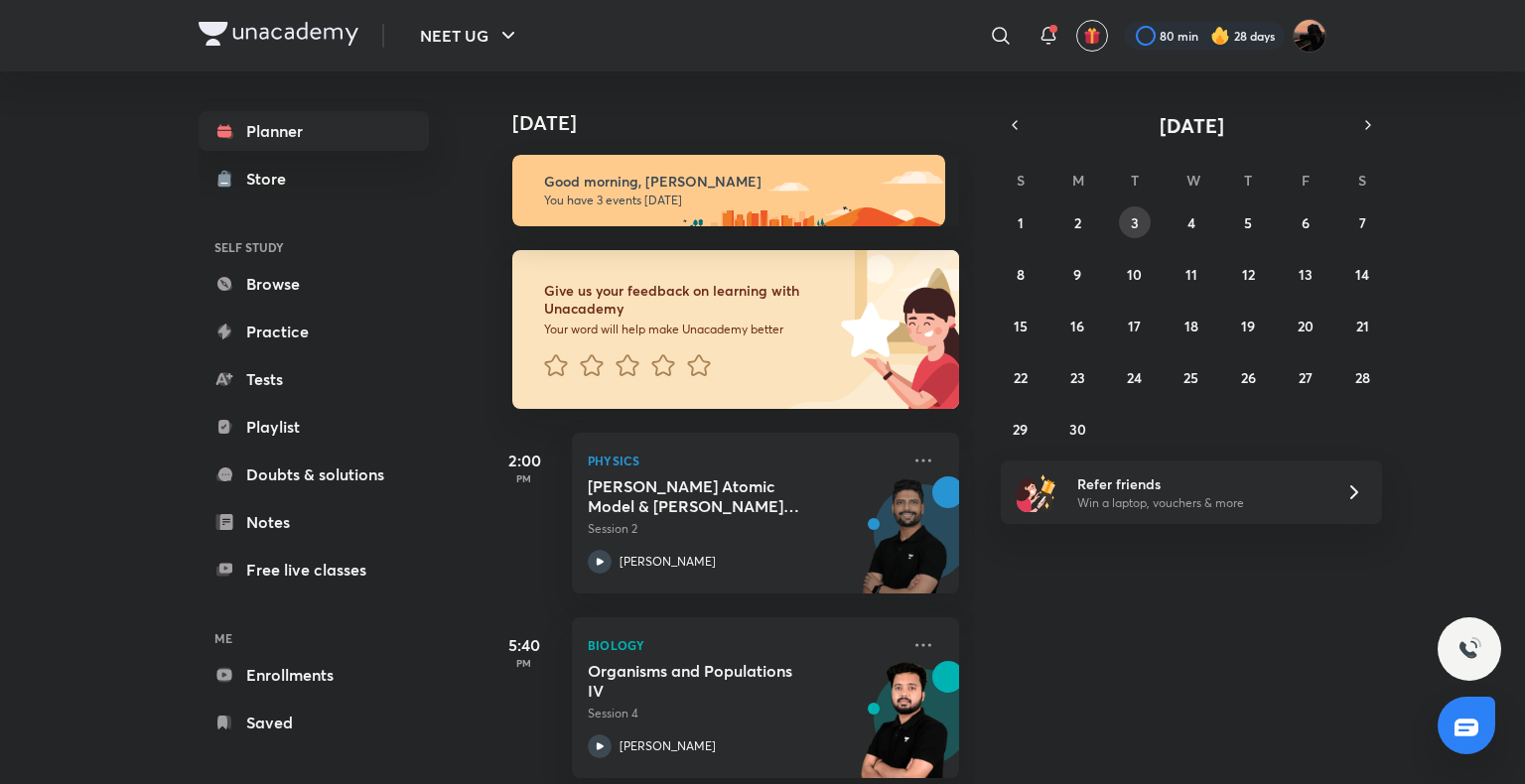 click on "3" at bounding box center (1135, 222) 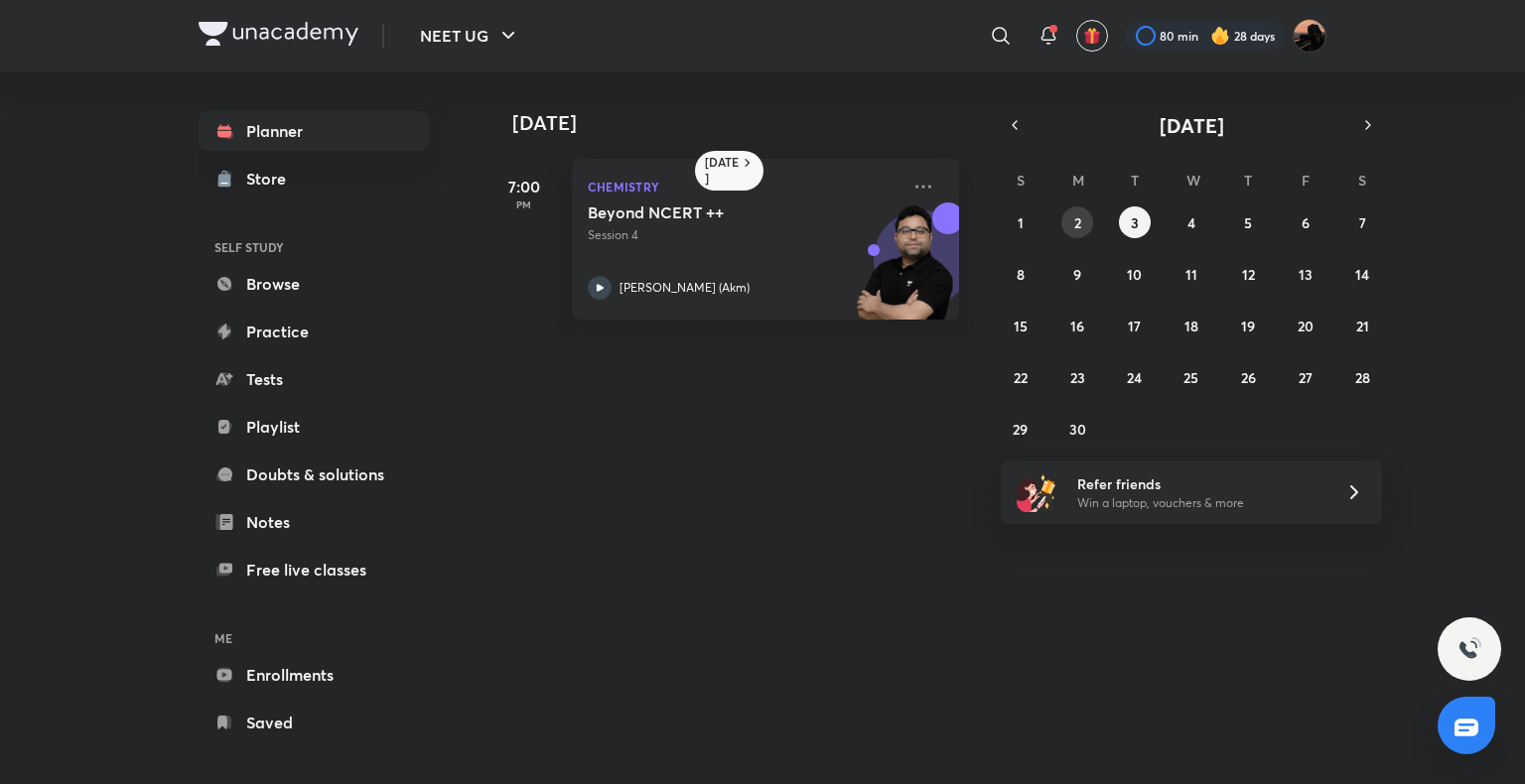 click on "2" at bounding box center (1077, 222) 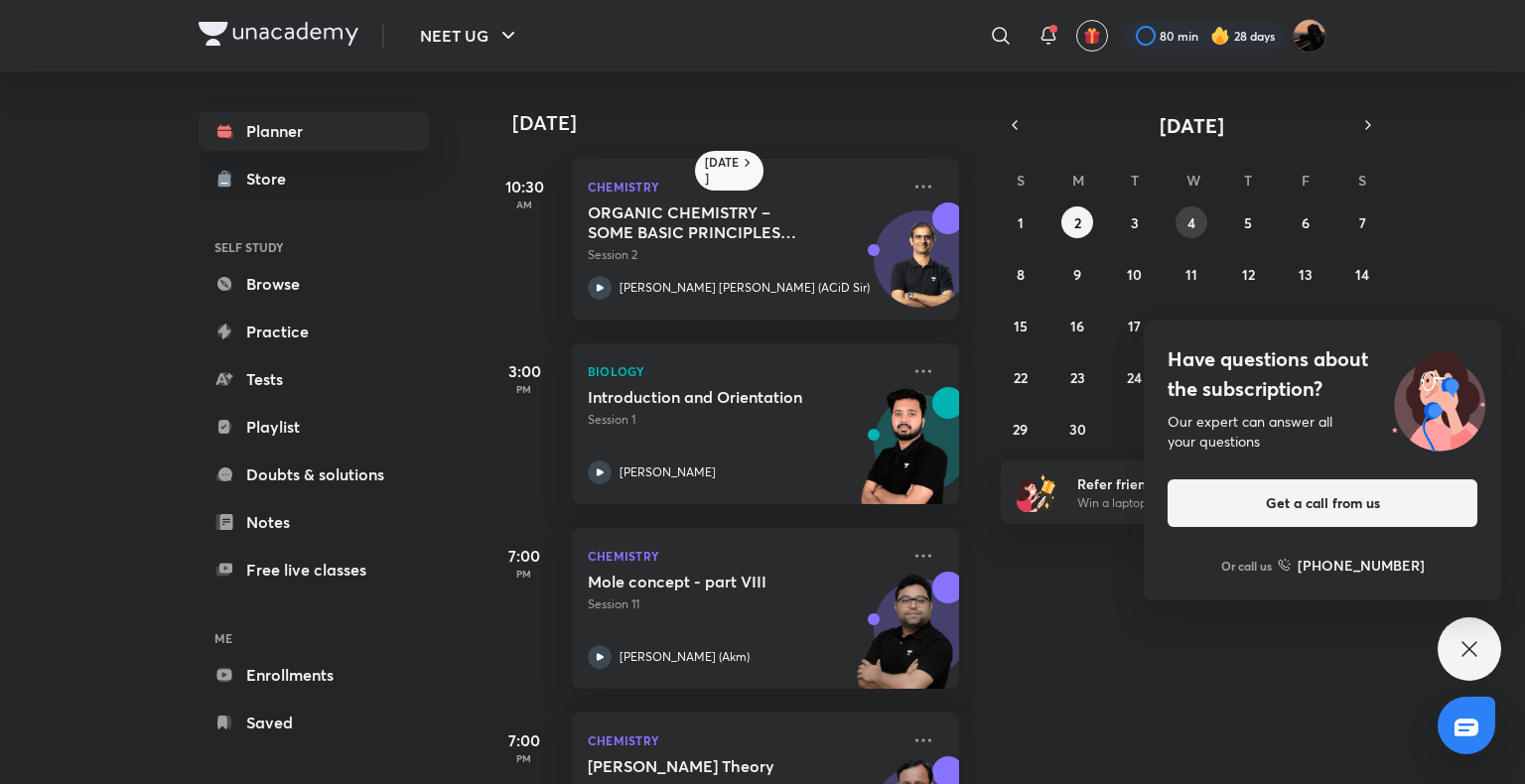 click on "4" at bounding box center (1191, 222) 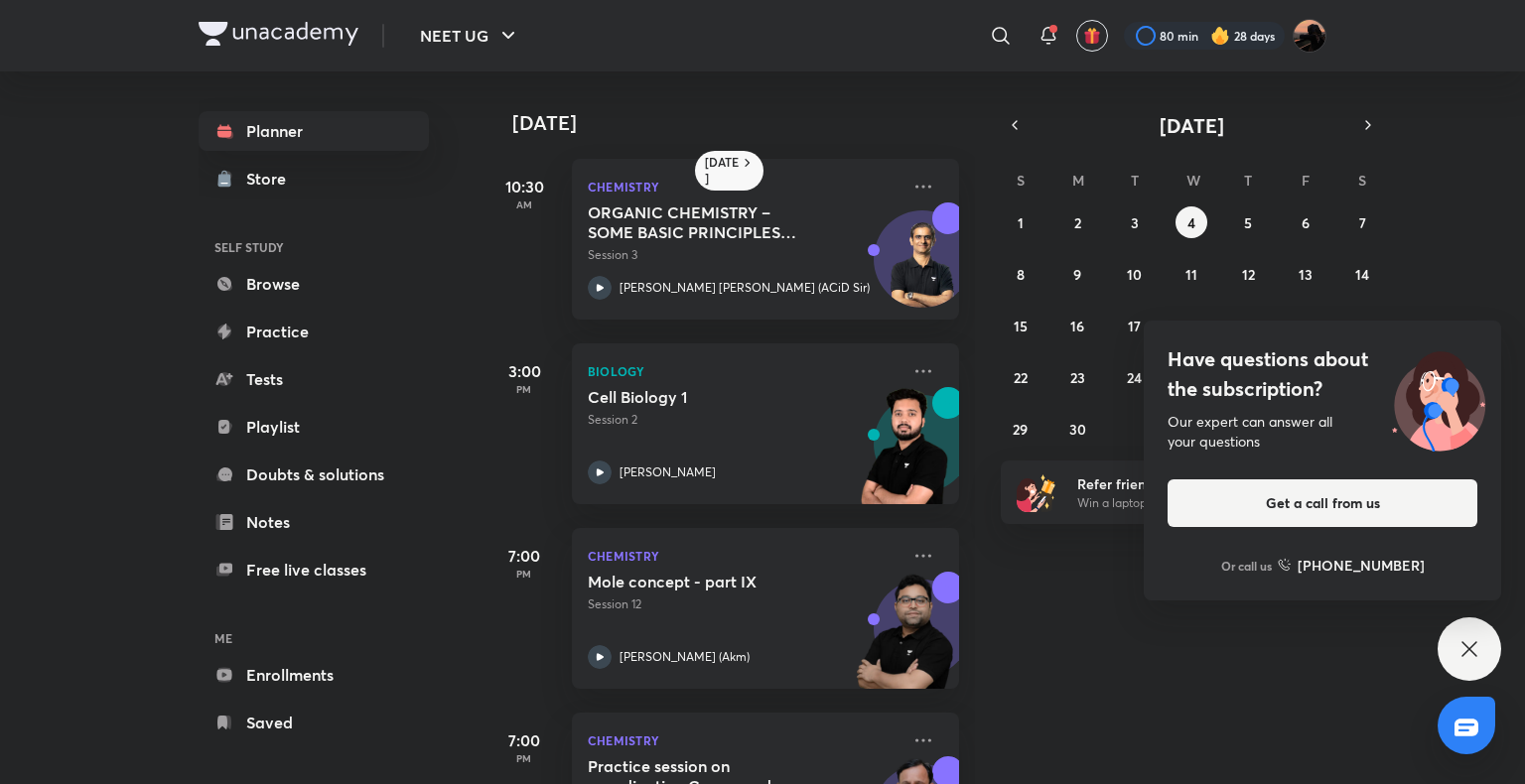 click 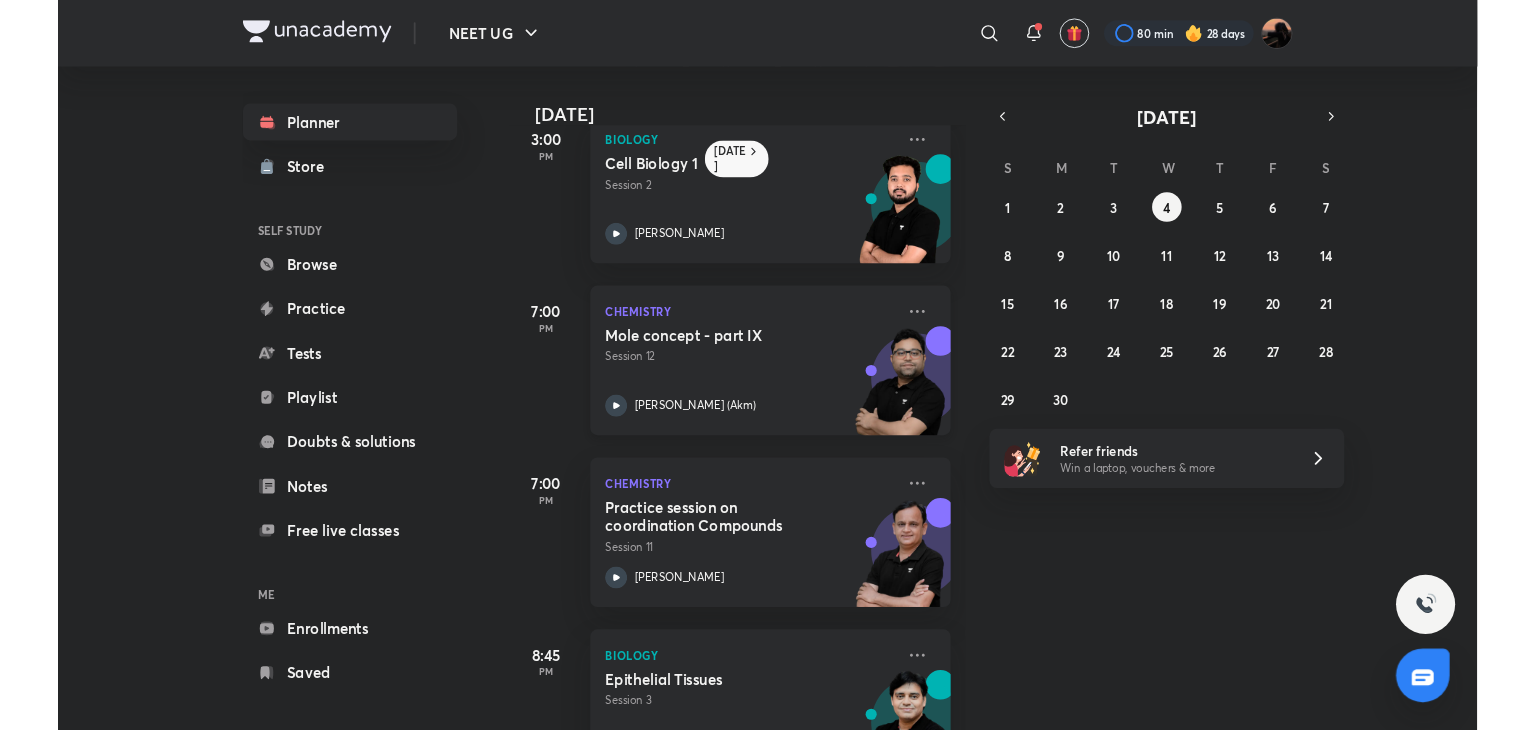 scroll, scrollTop: 307, scrollLeft: 0, axis: vertical 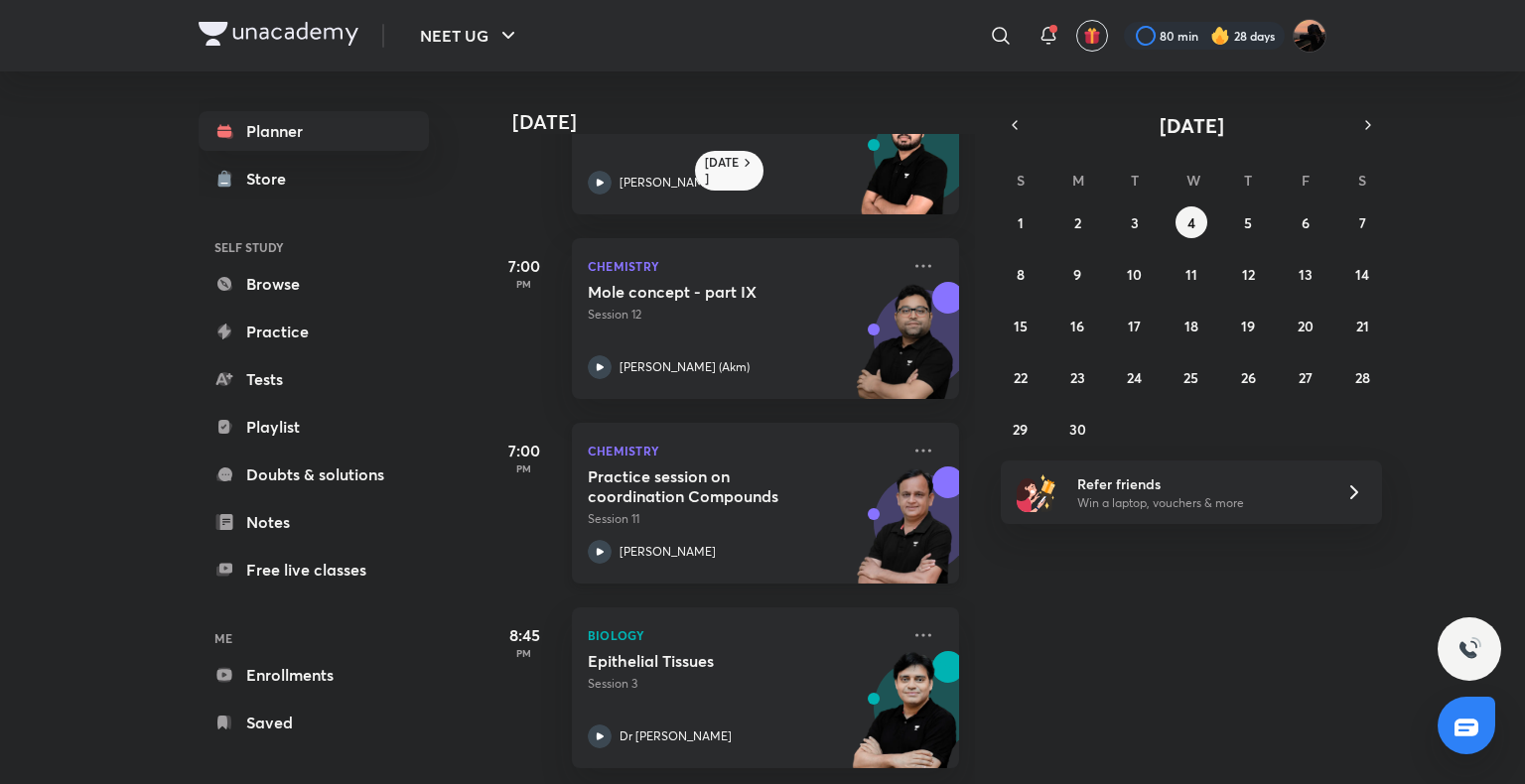 click on "Practice session on coordination Compounds" at bounding box center [711, 486] 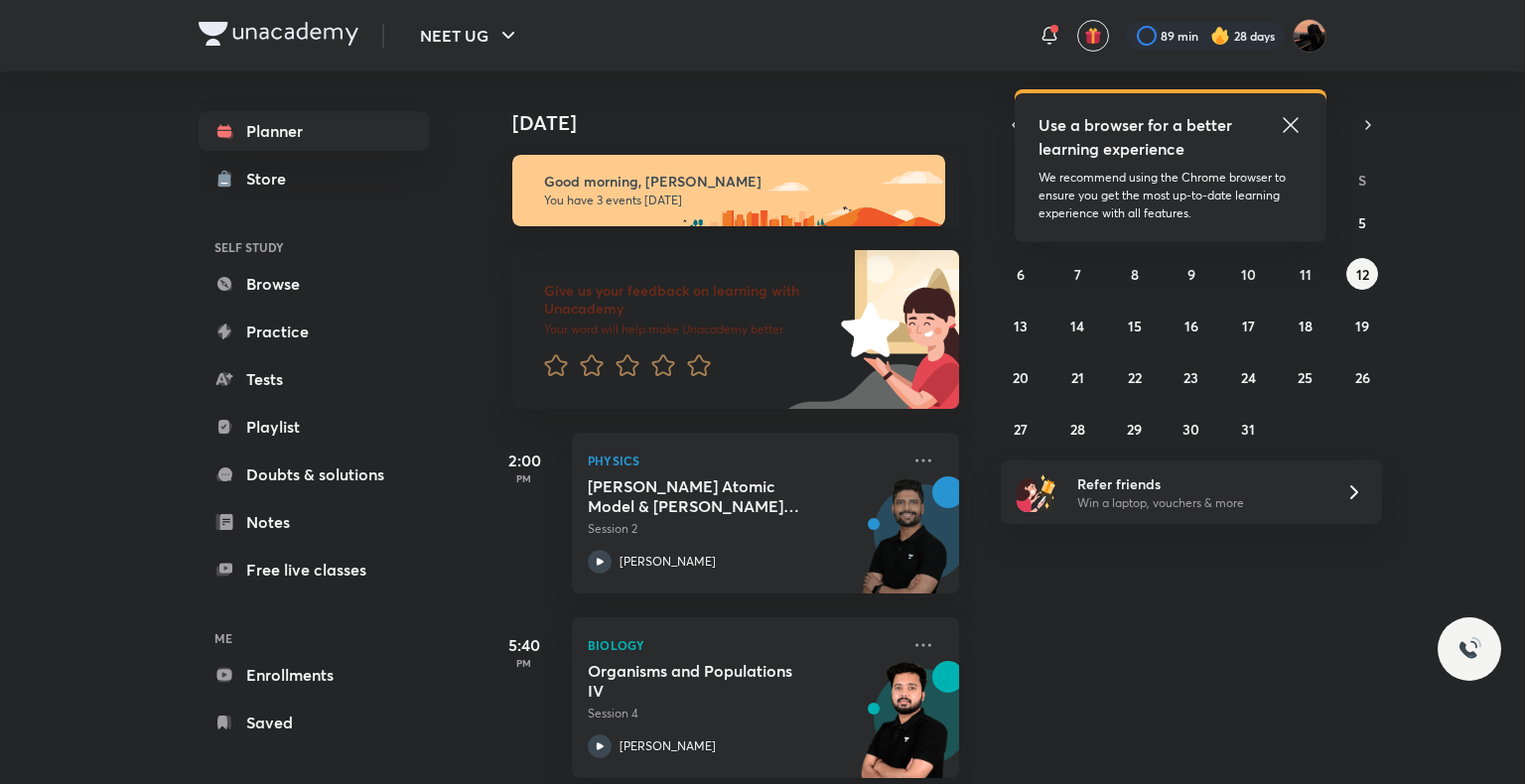 scroll, scrollTop: 0, scrollLeft: 0, axis: both 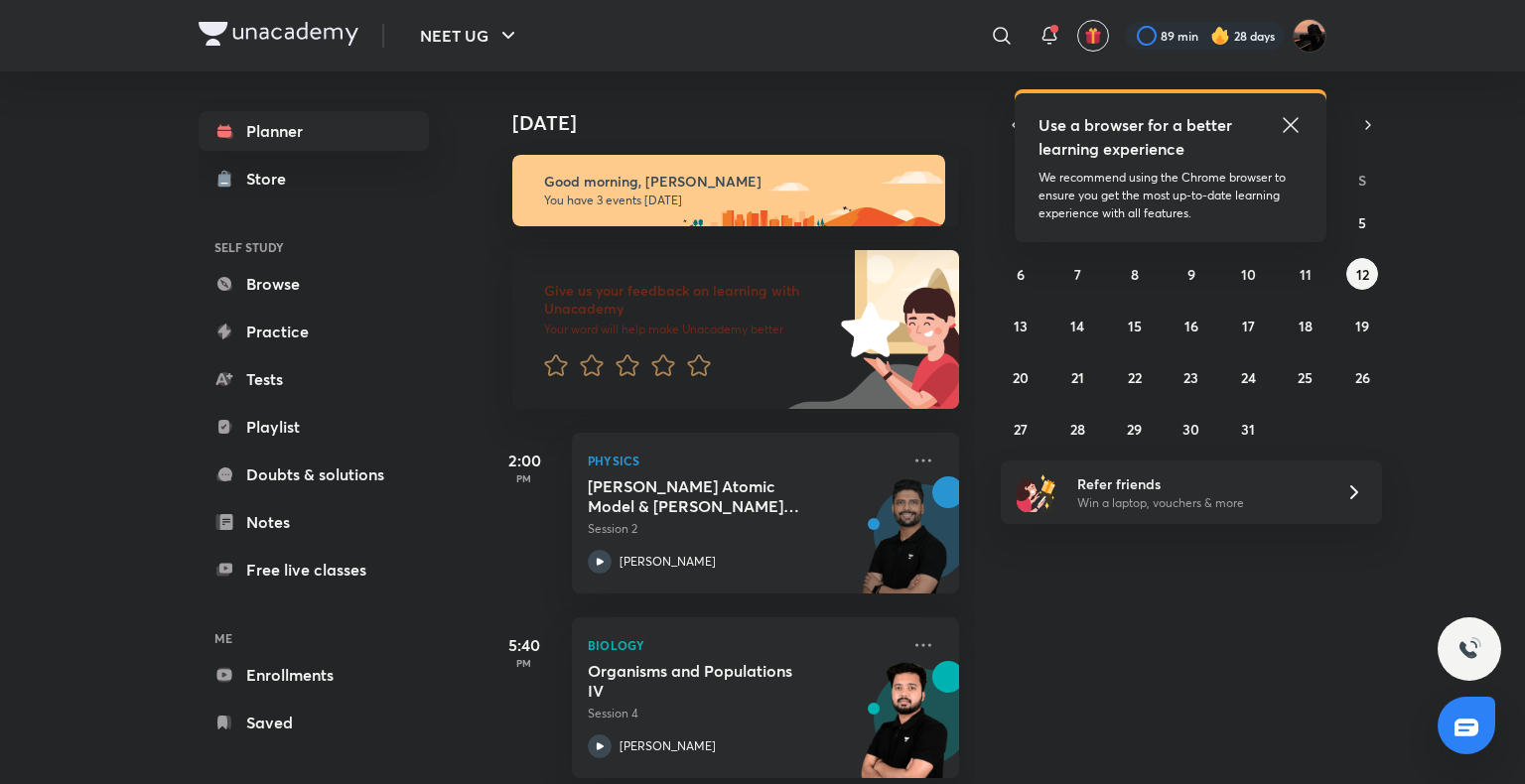 click 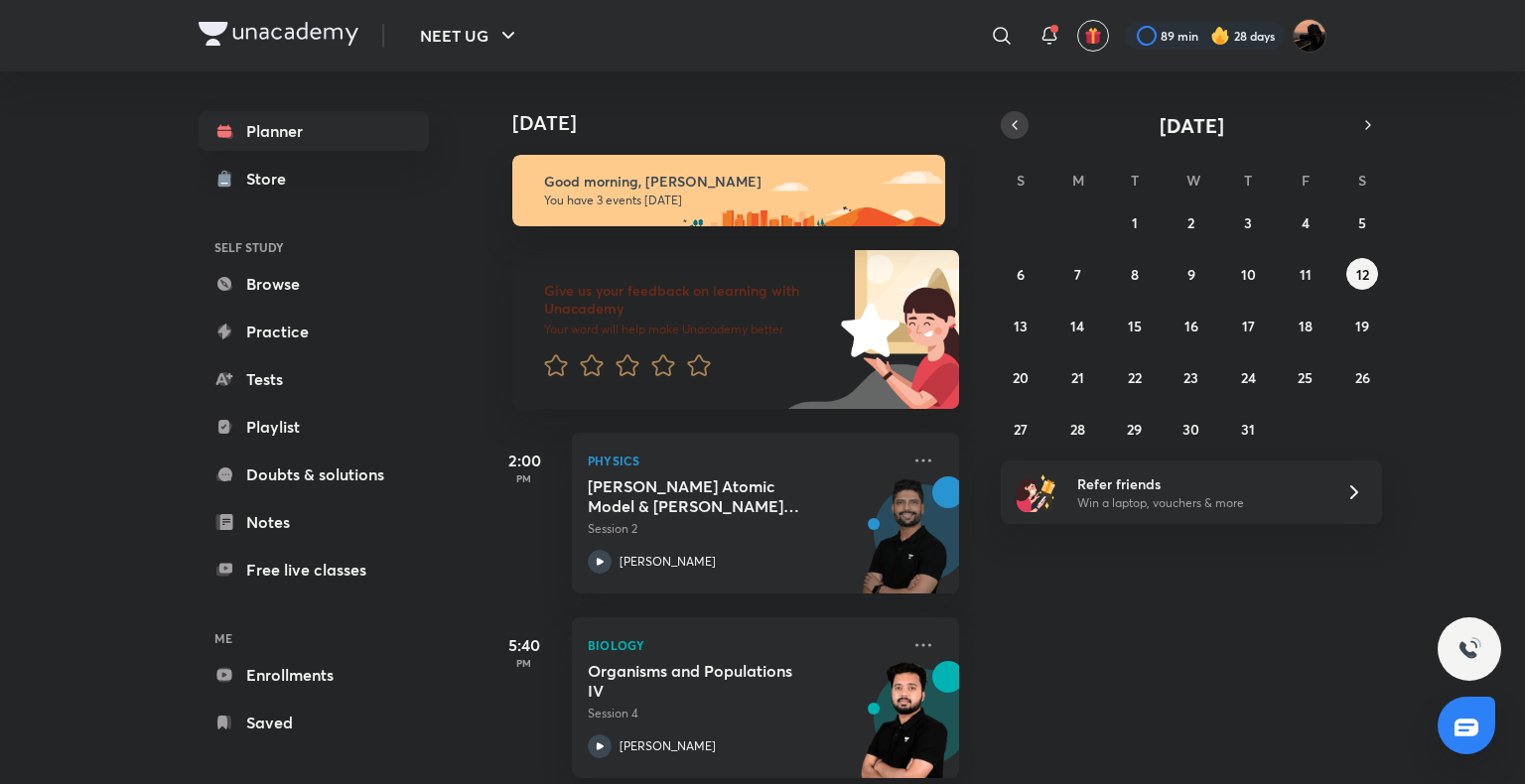 click 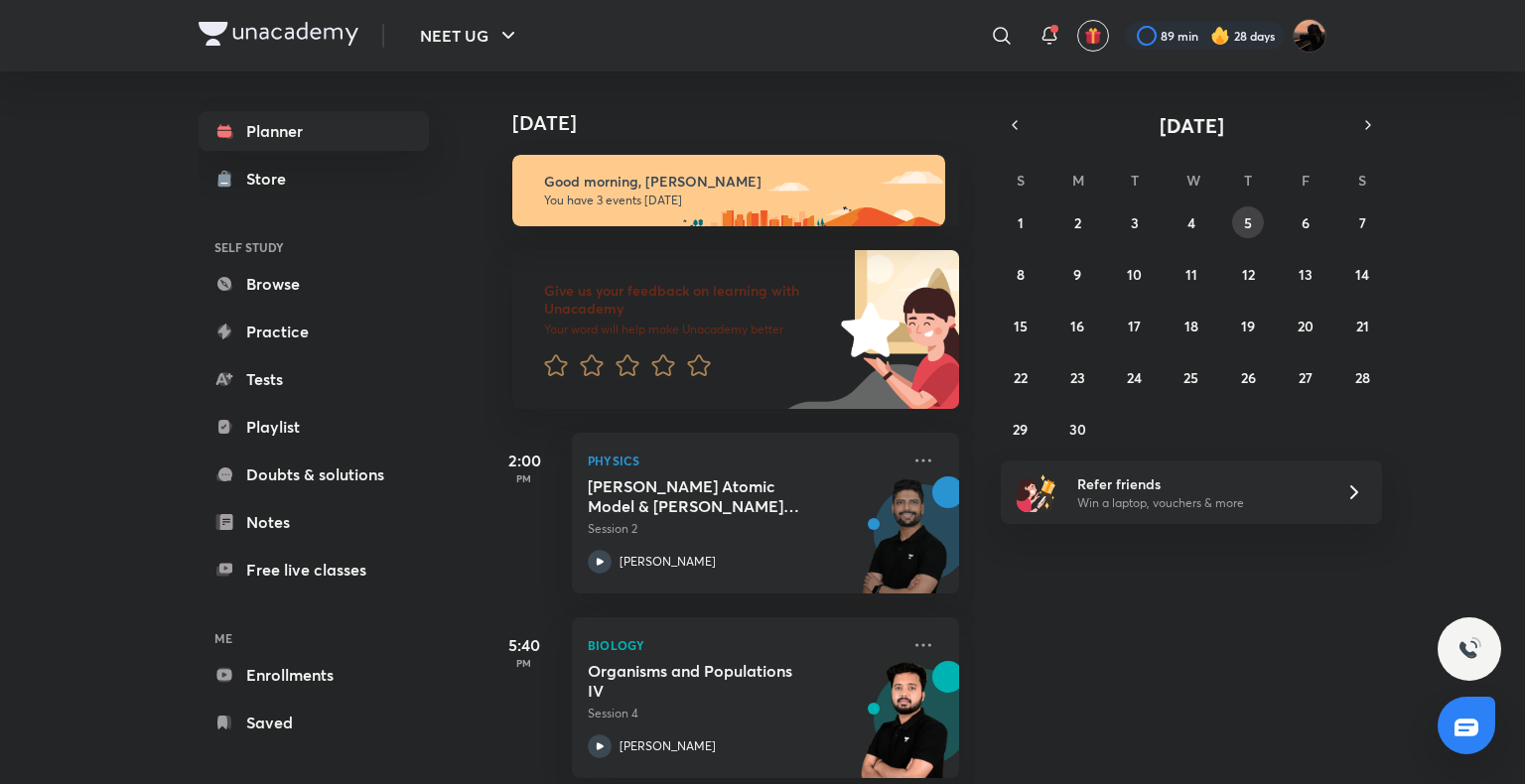 click on "5" at bounding box center (1248, 222) 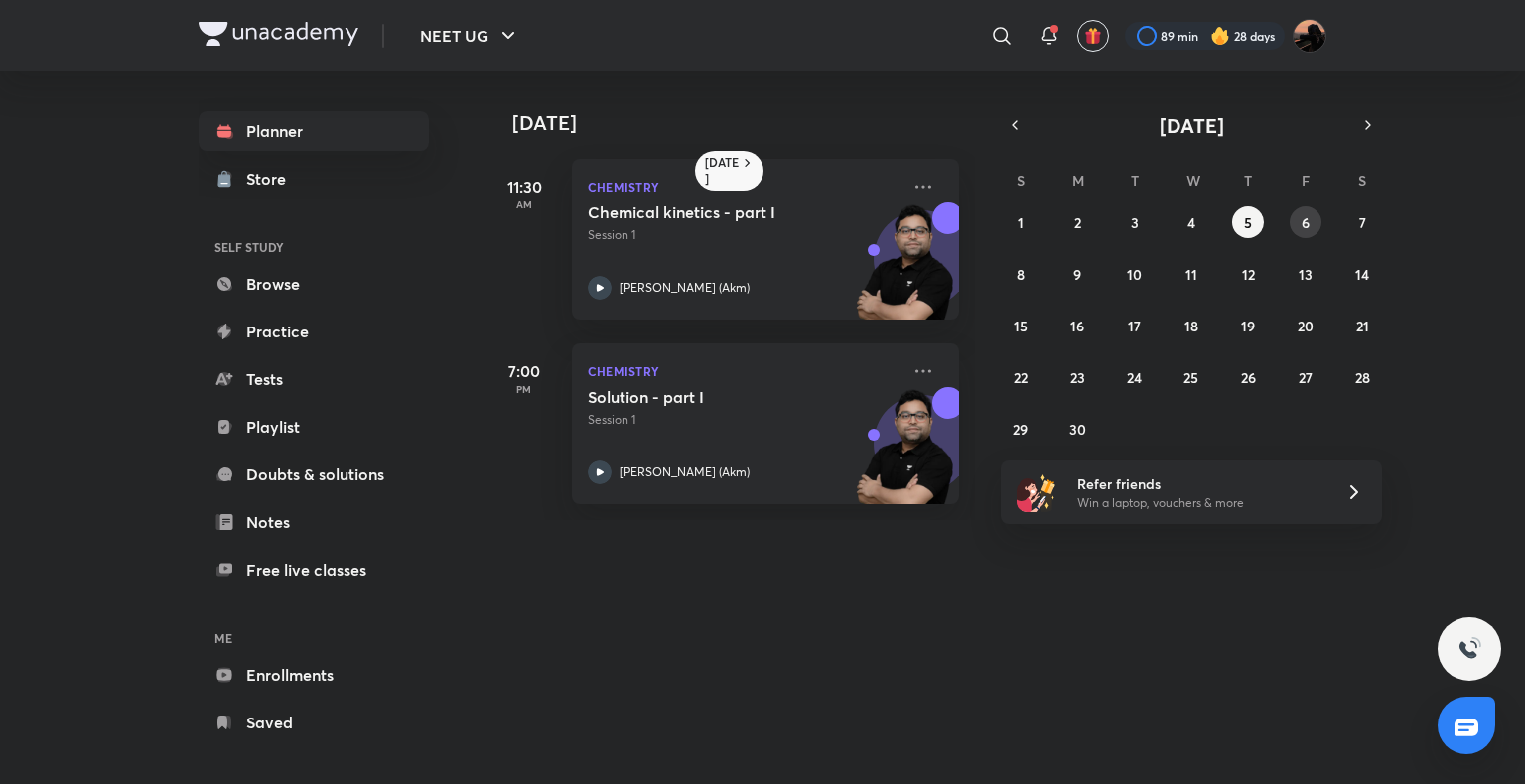 click on "6" at bounding box center [1306, 222] 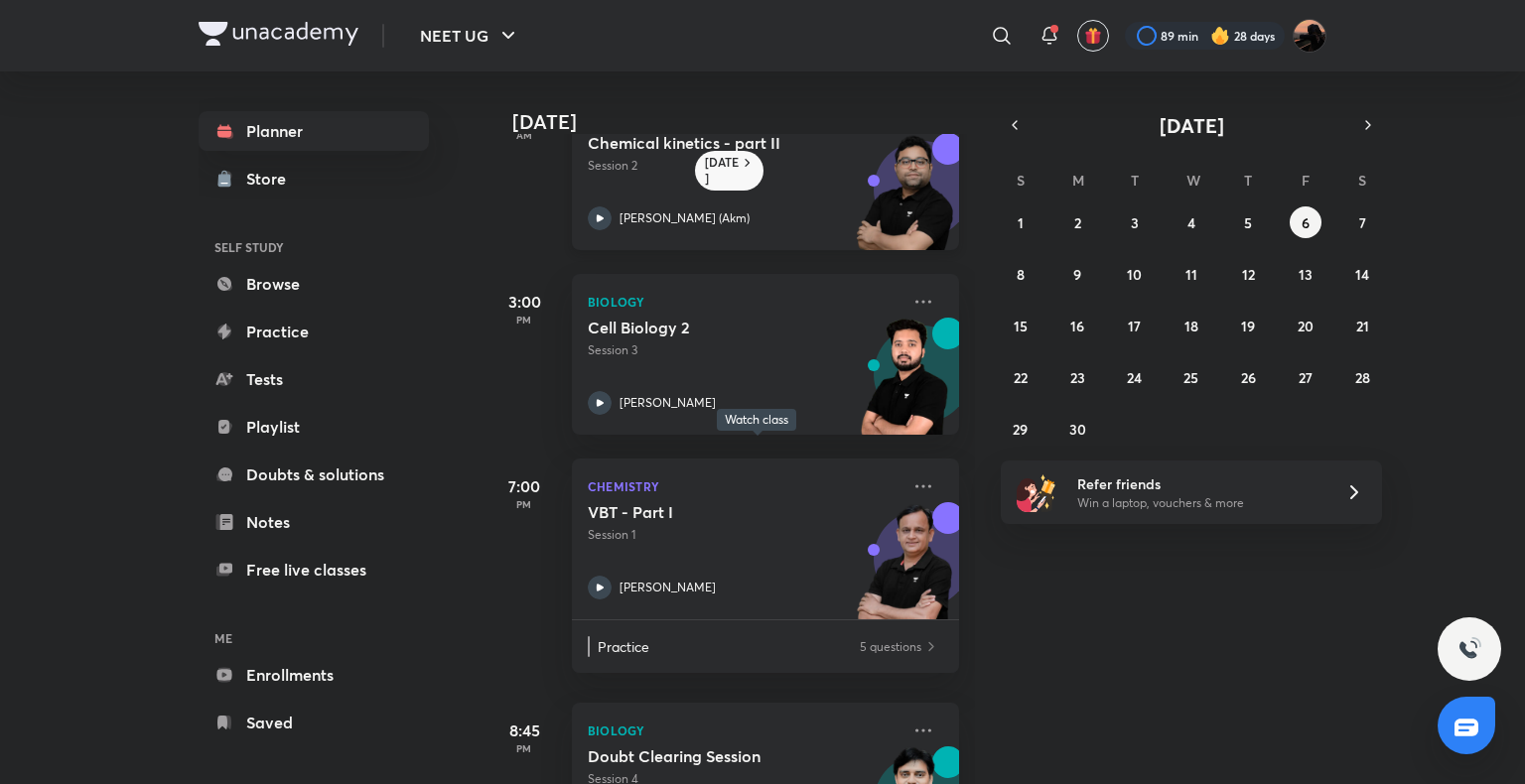 scroll, scrollTop: 278, scrollLeft: 0, axis: vertical 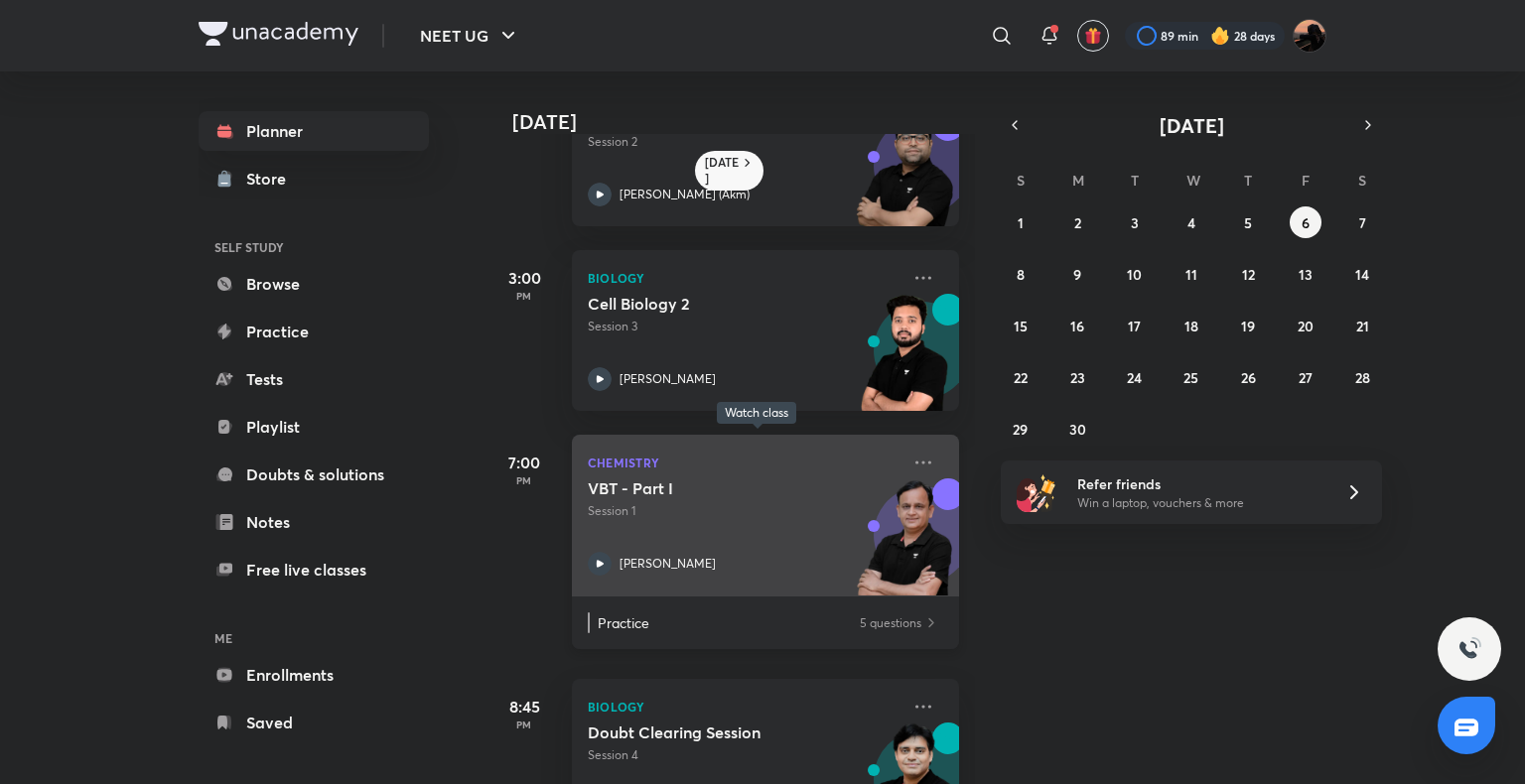 click on "VBT - Part I" at bounding box center (711, 488) 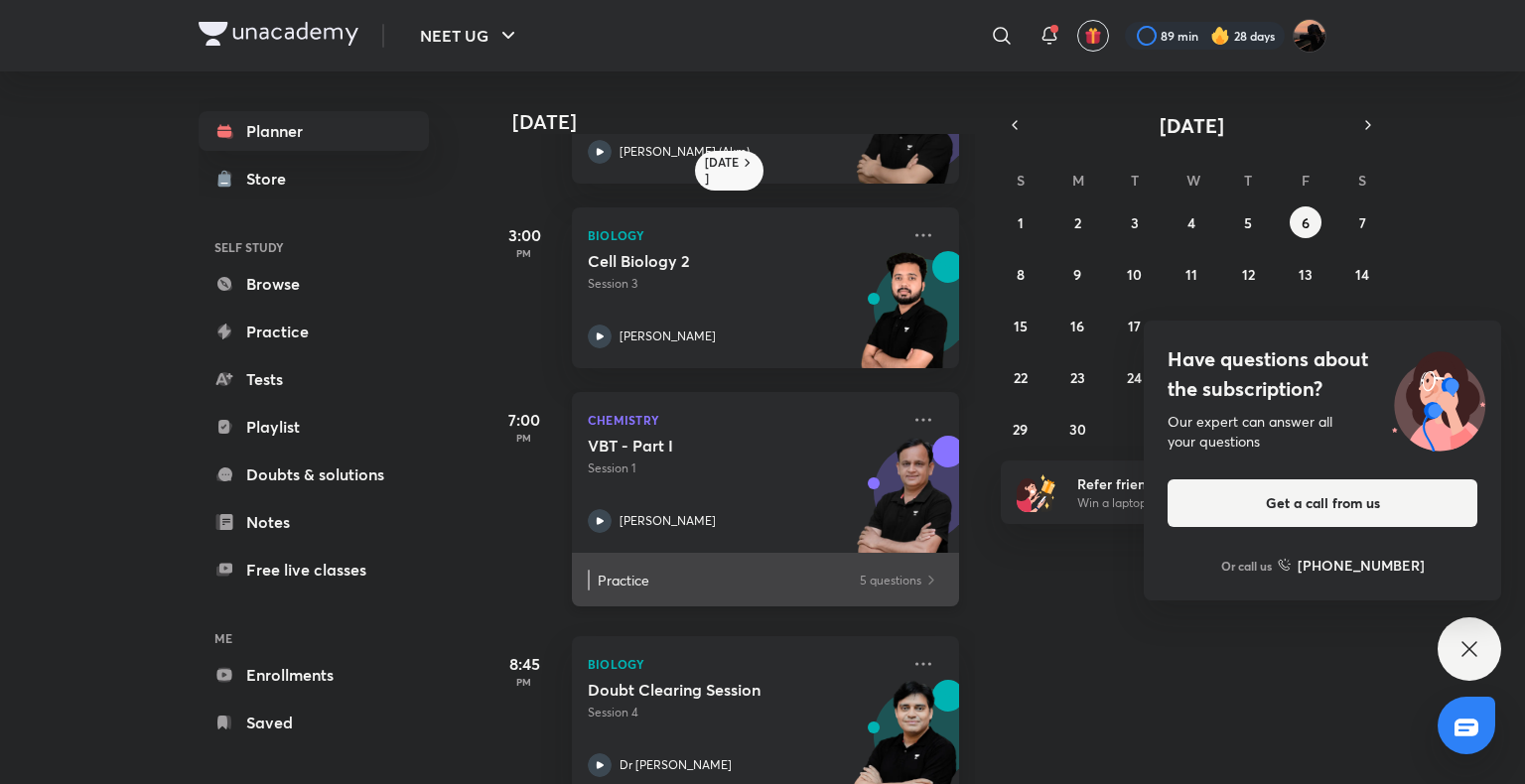 scroll, scrollTop: 326, scrollLeft: 0, axis: vertical 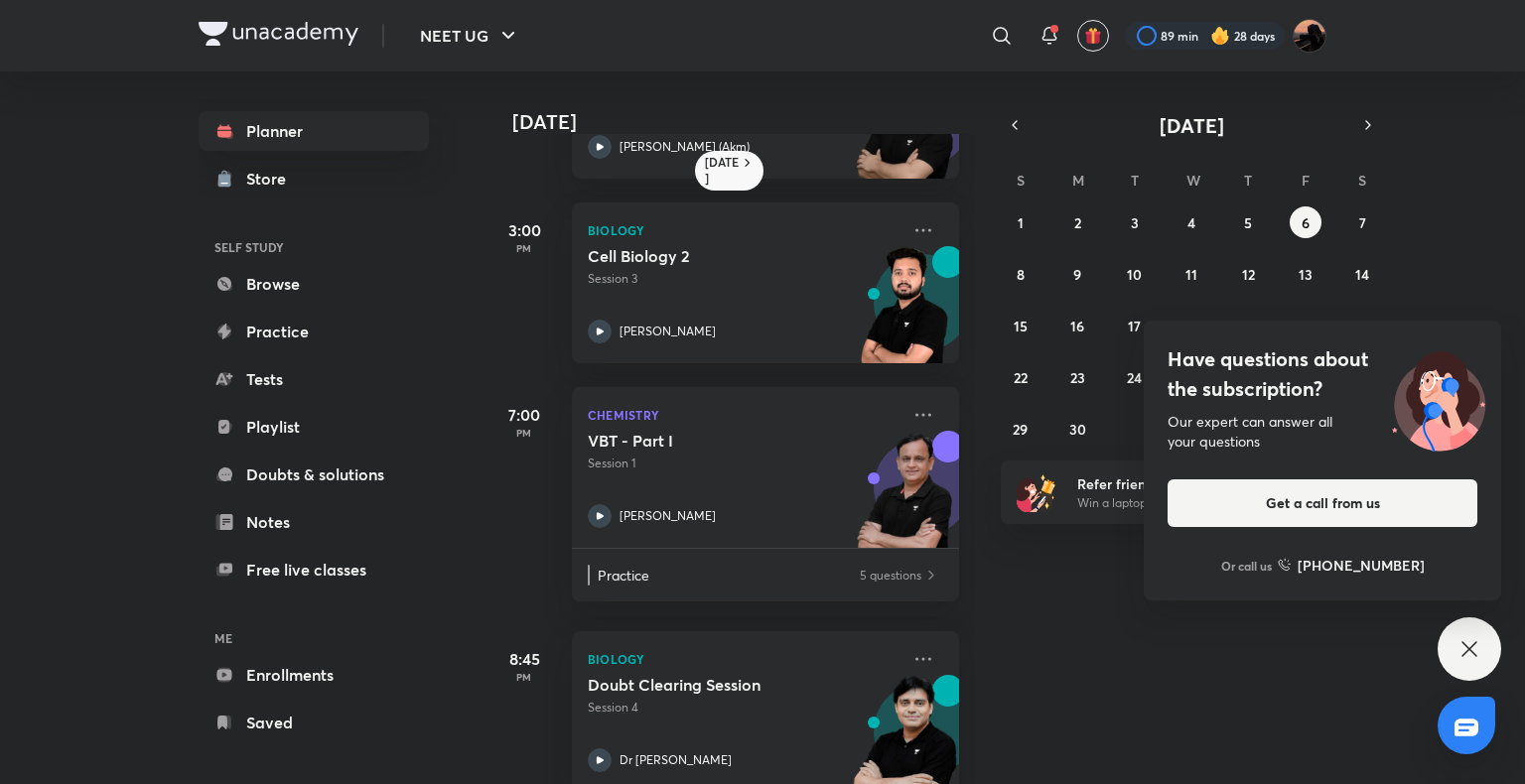 click 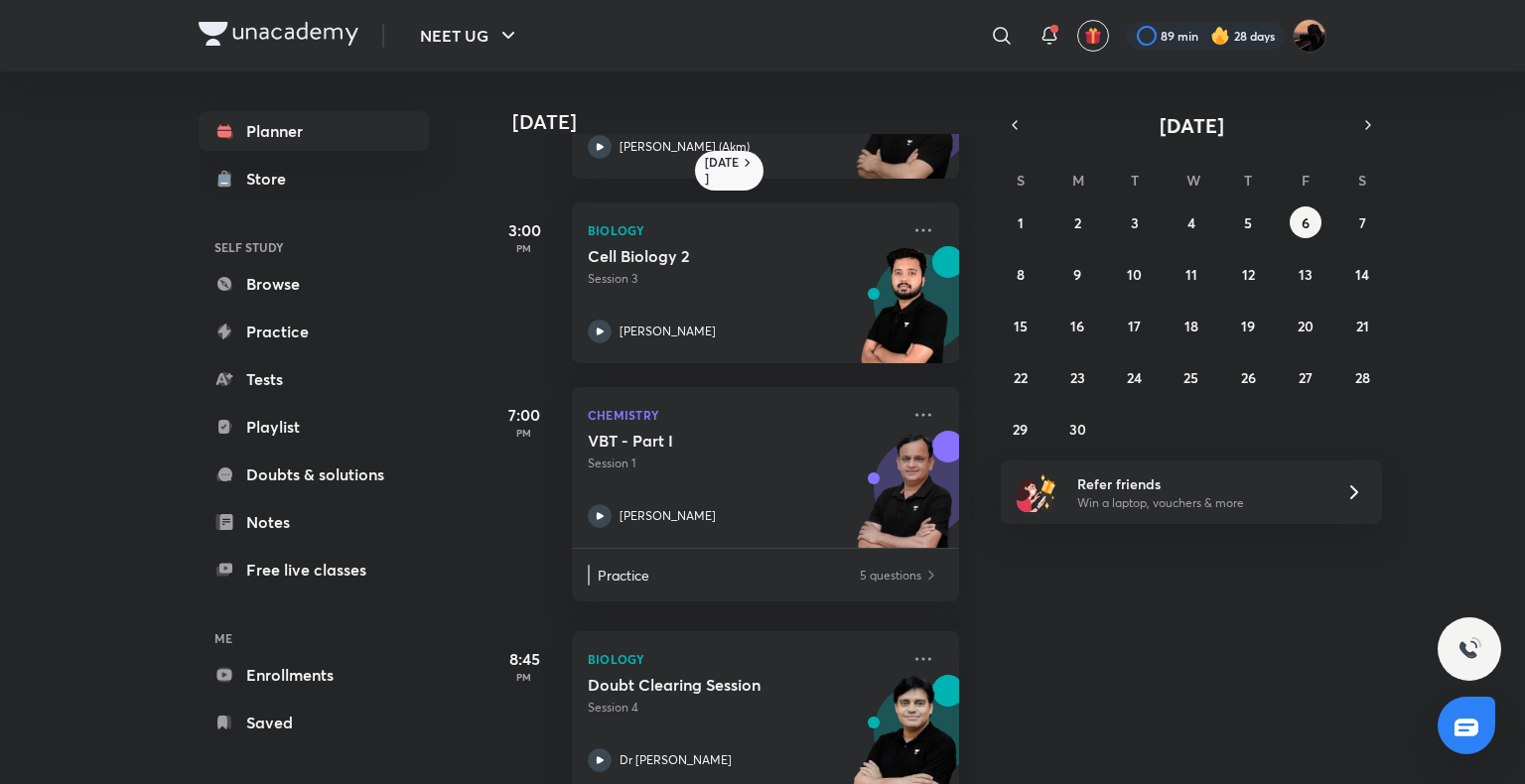 scroll, scrollTop: 364, scrollLeft: 0, axis: vertical 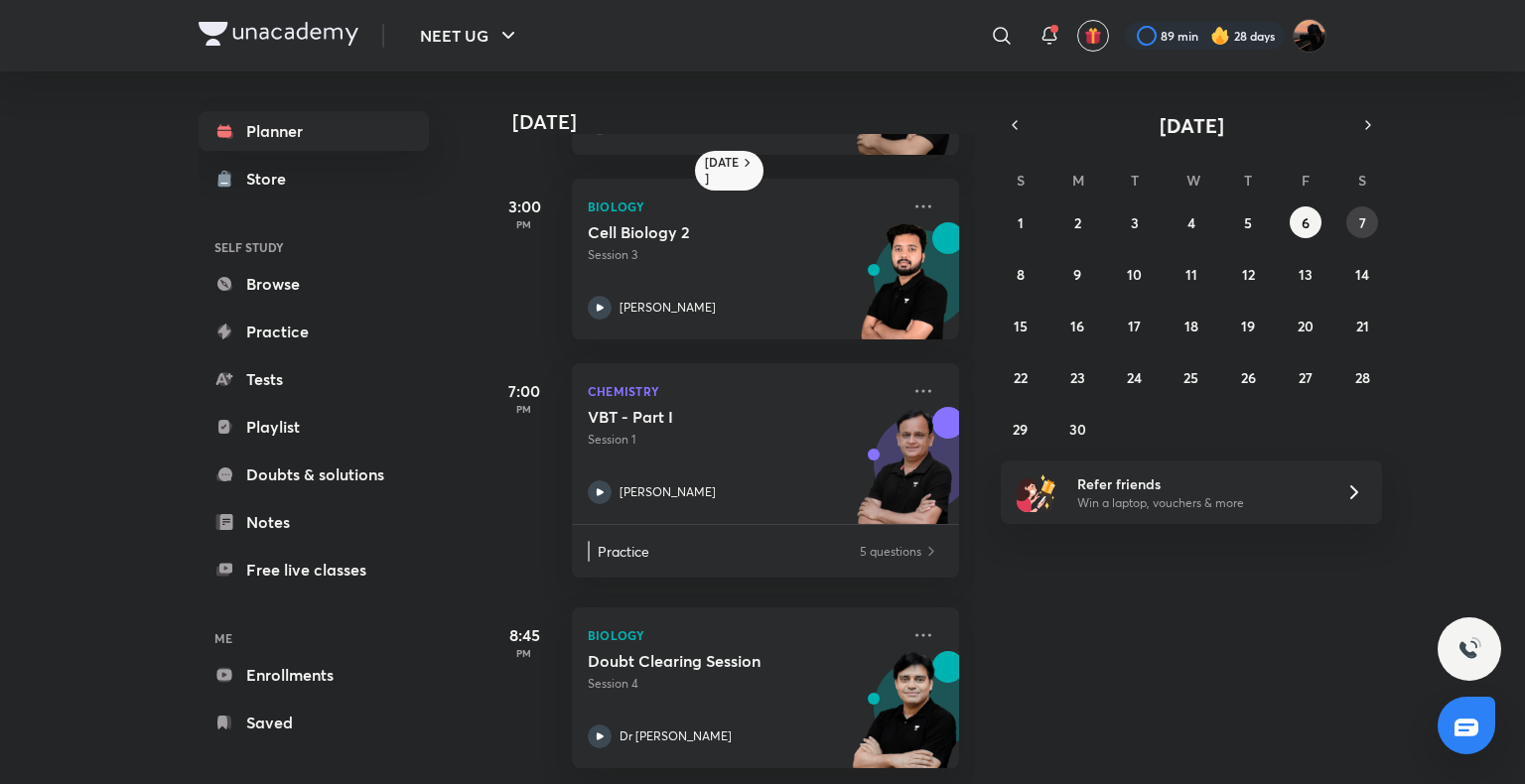 click on "7" at bounding box center (1362, 222) 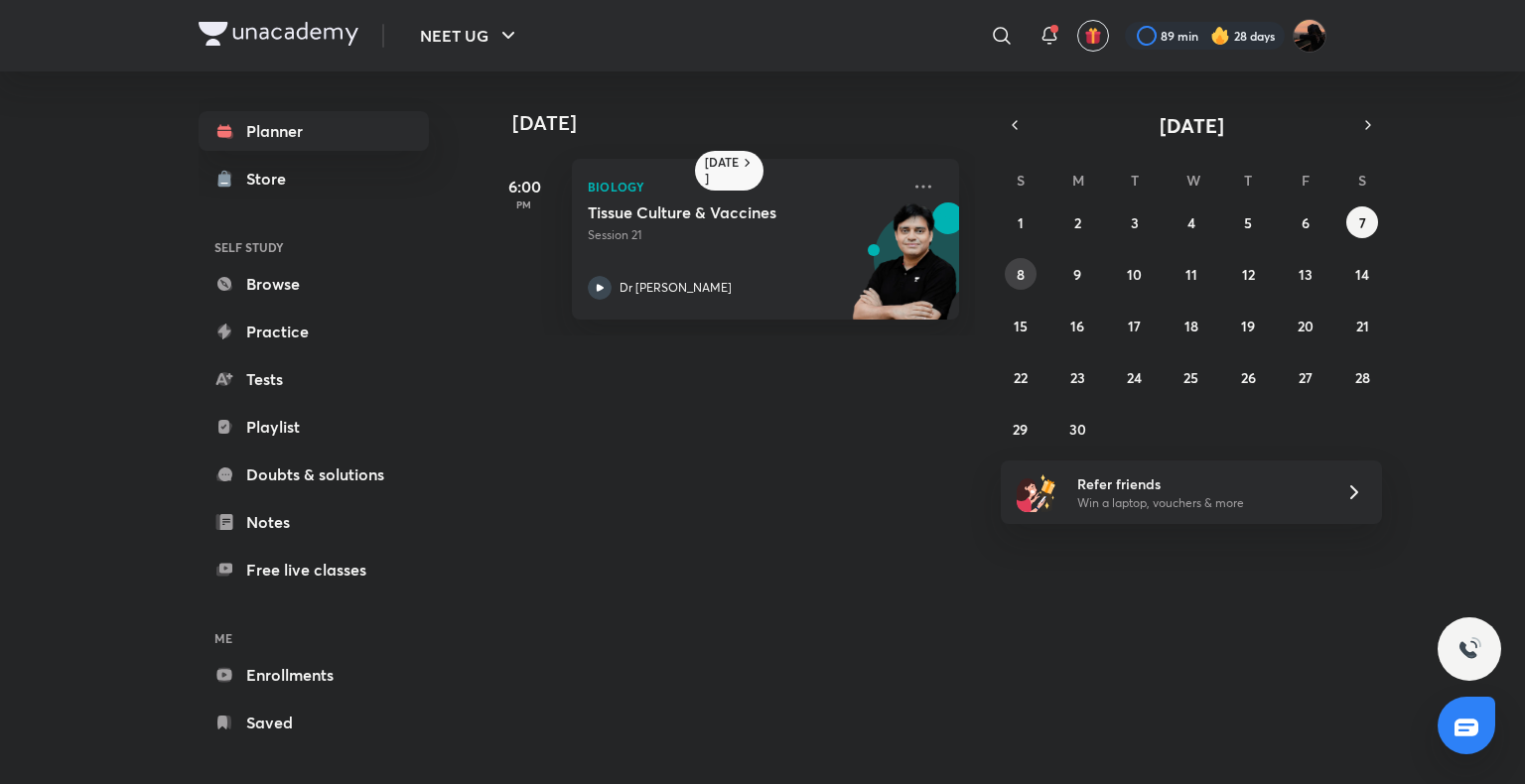 click on "8" at bounding box center (1021, 274) 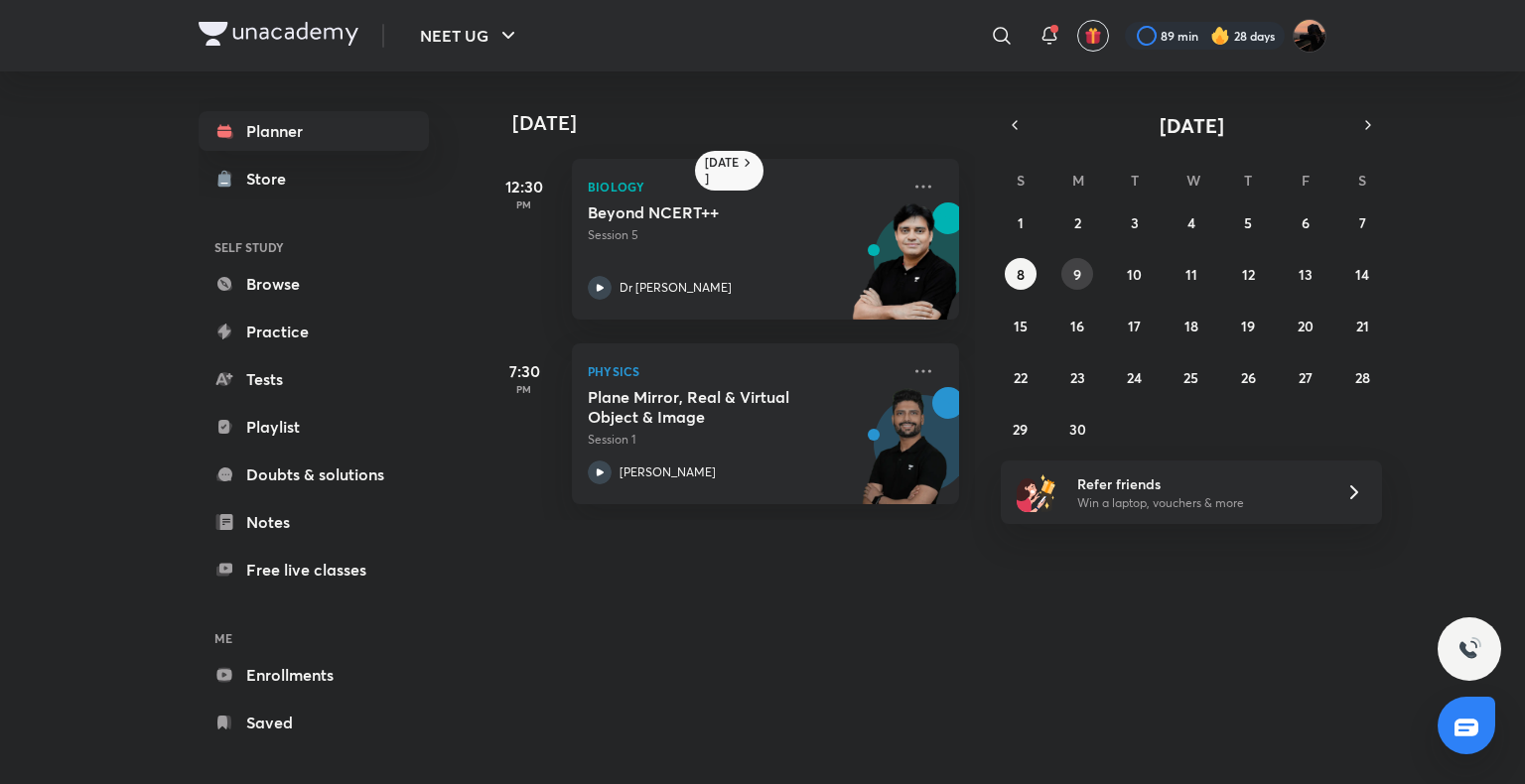 click on "9" at bounding box center (1077, 274) 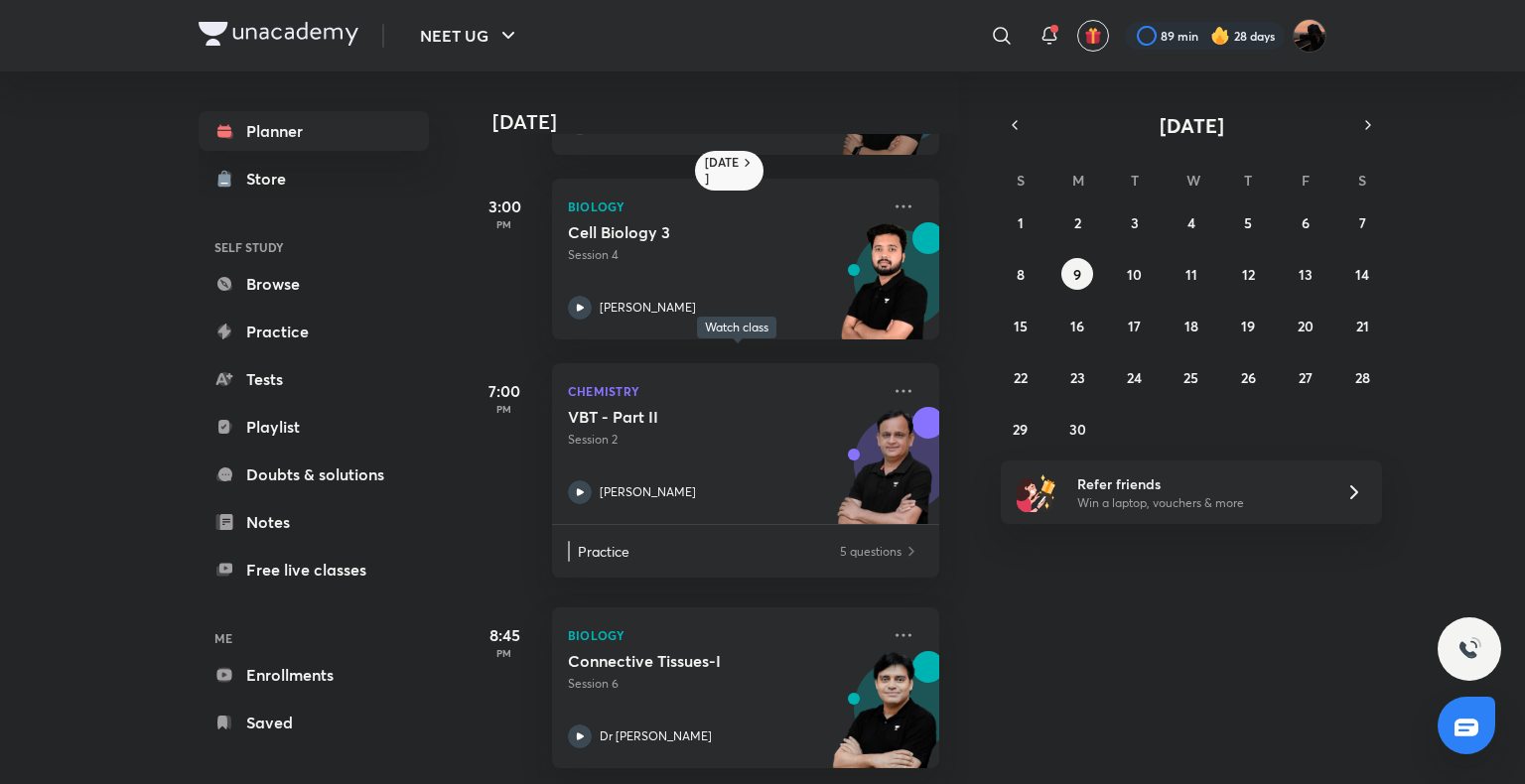 scroll, scrollTop: 548, scrollLeft: 20, axis: both 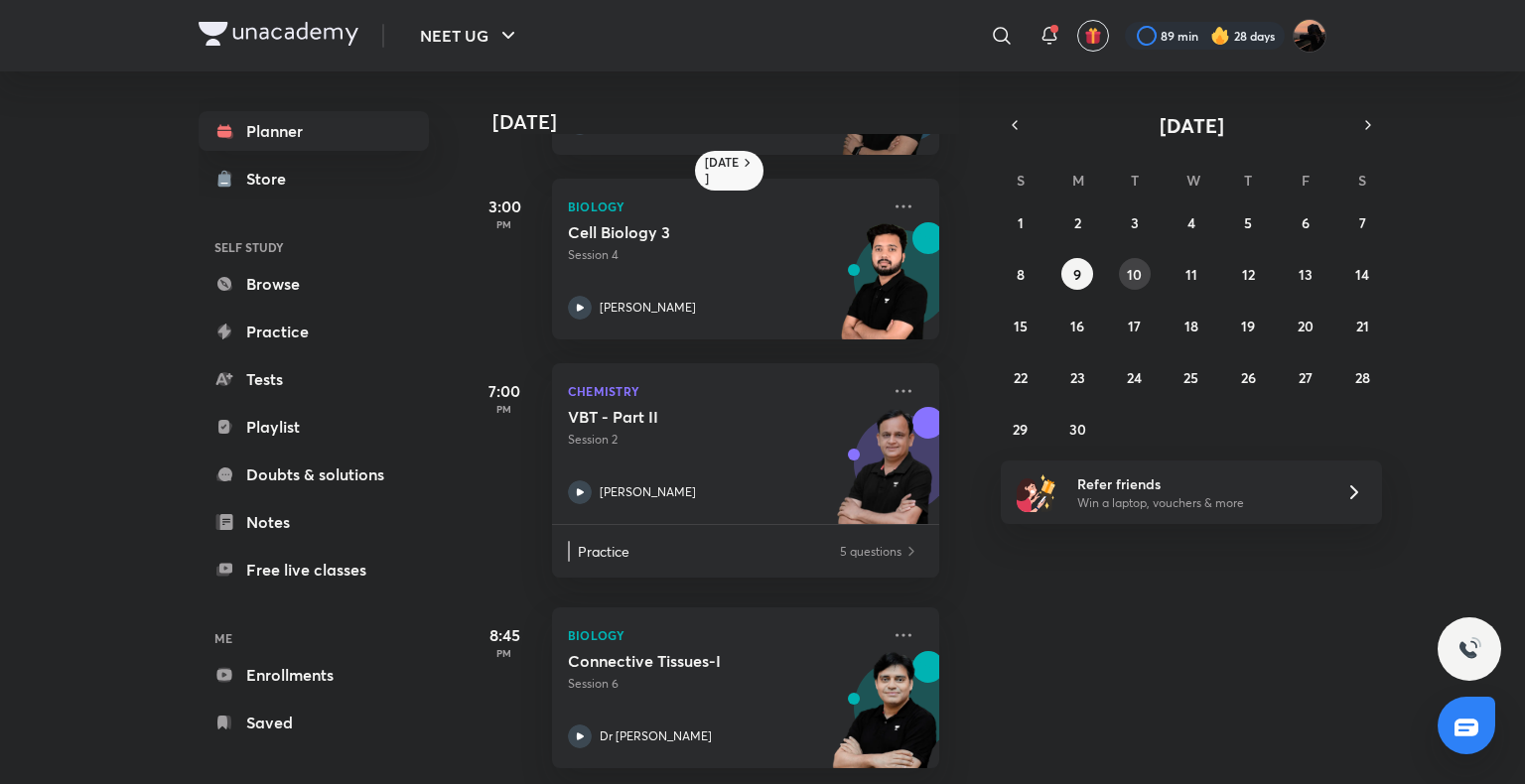 click on "10" at bounding box center (1134, 274) 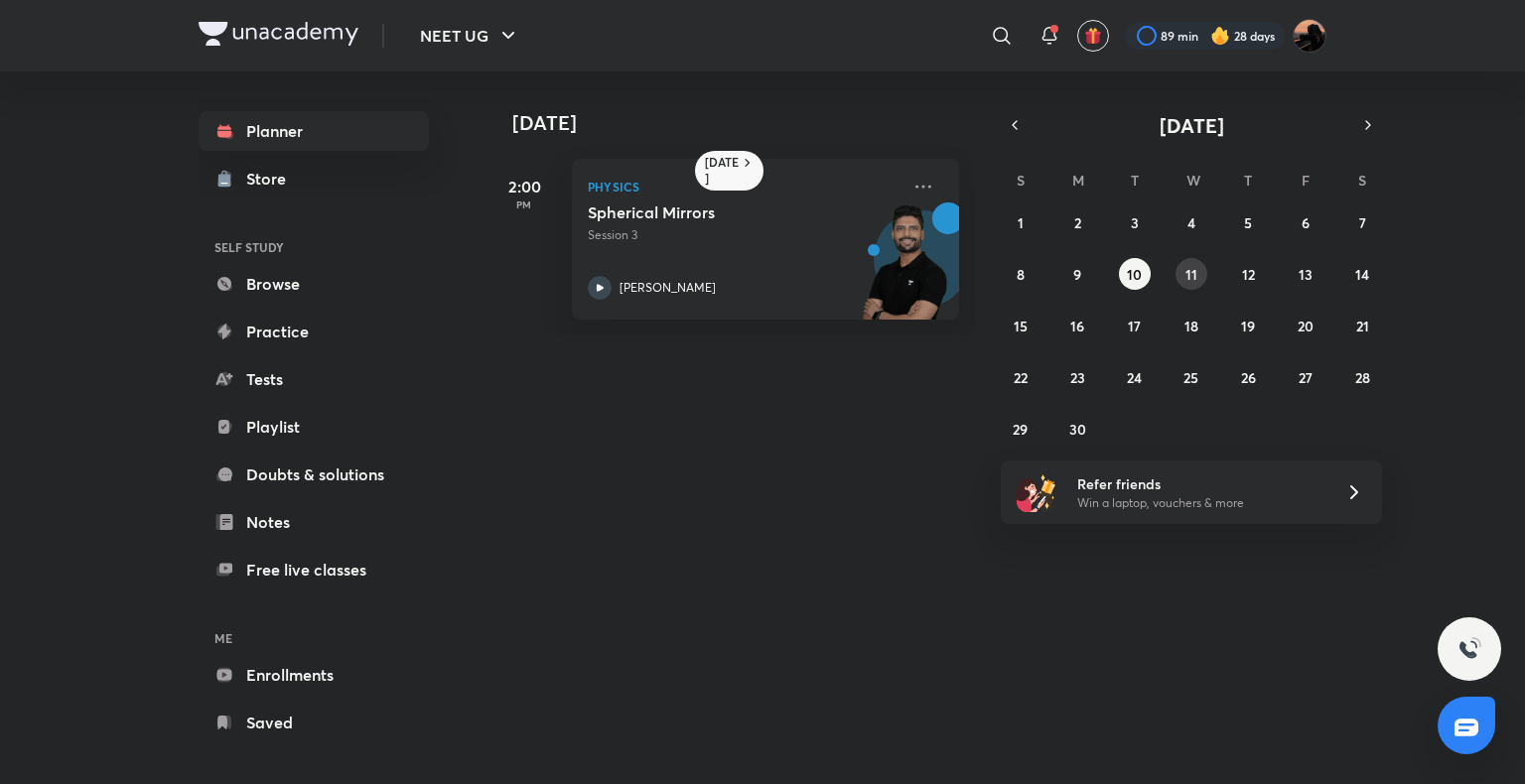 click on "11" at bounding box center [1191, 274] 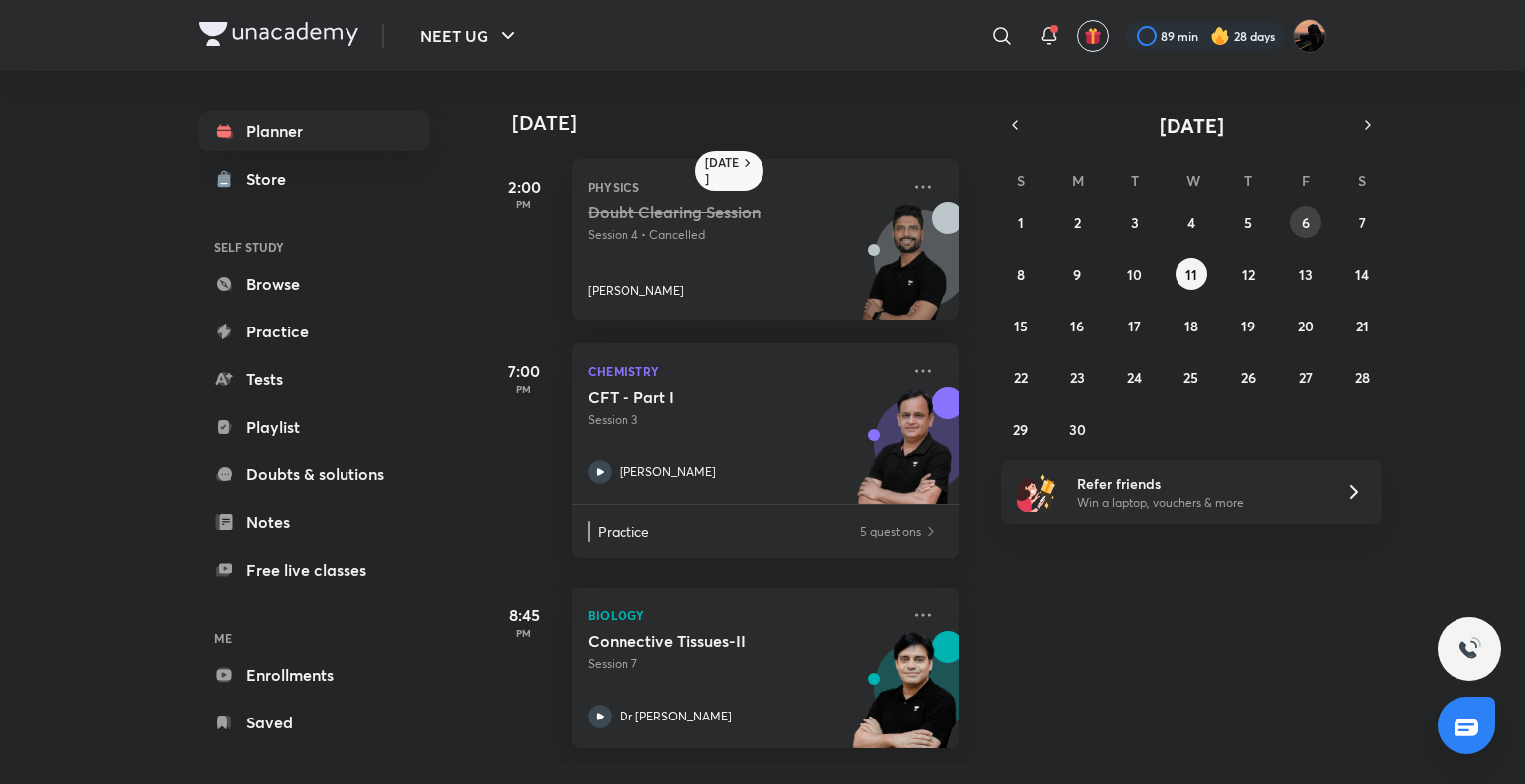 click on "6" at bounding box center (1306, 222) 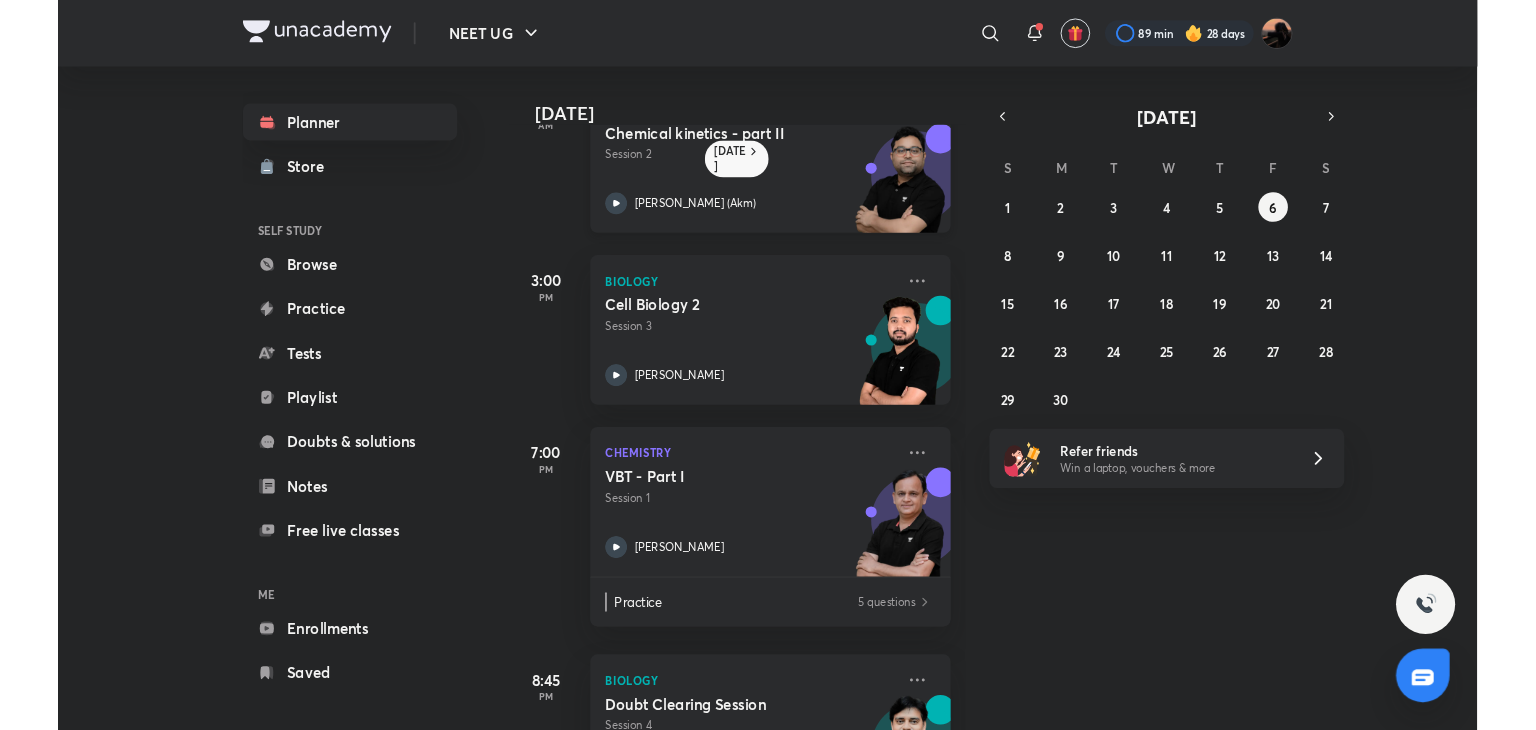 scroll, scrollTop: 279, scrollLeft: 0, axis: vertical 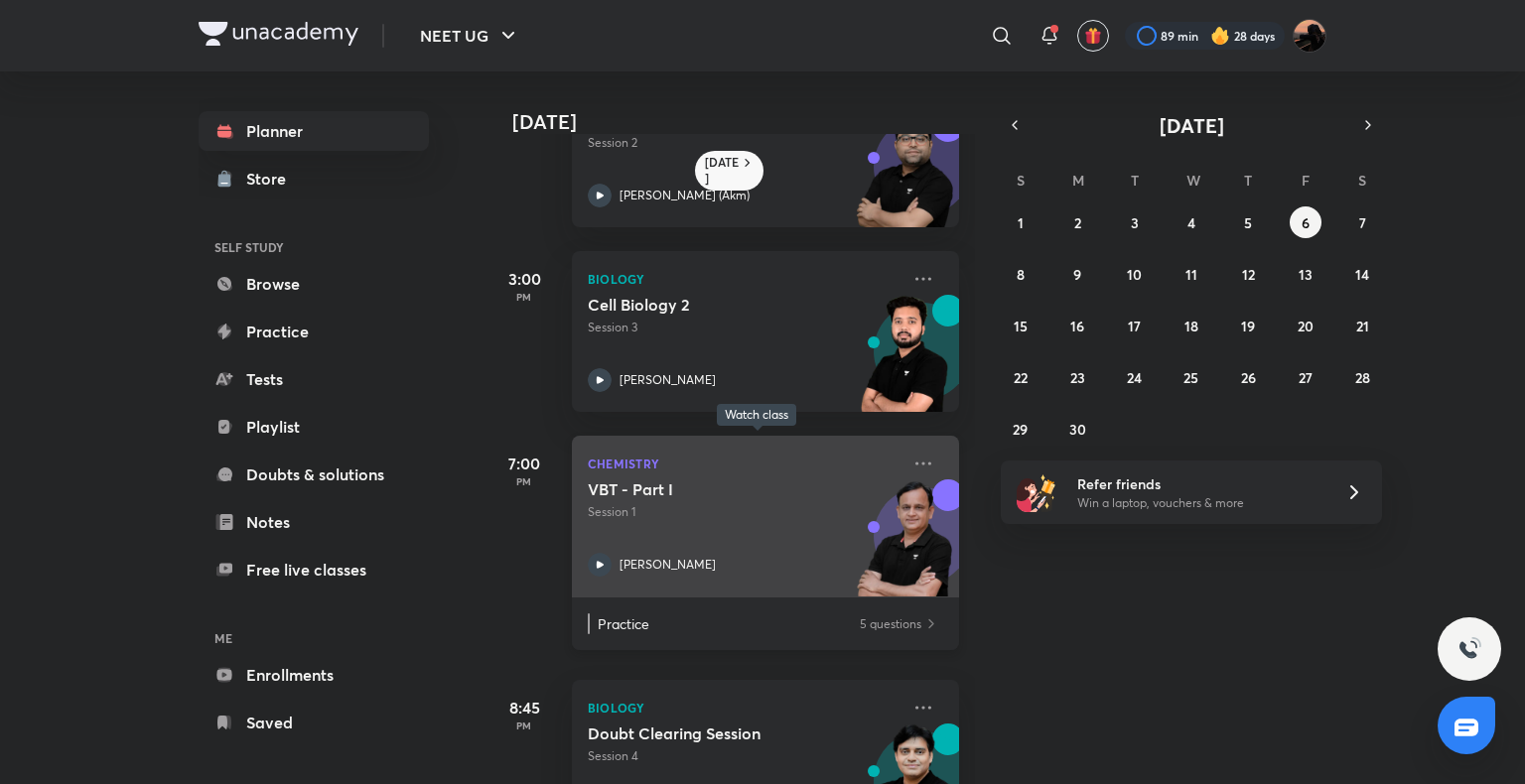 click on "Session 1" at bounding box center [744, 512] 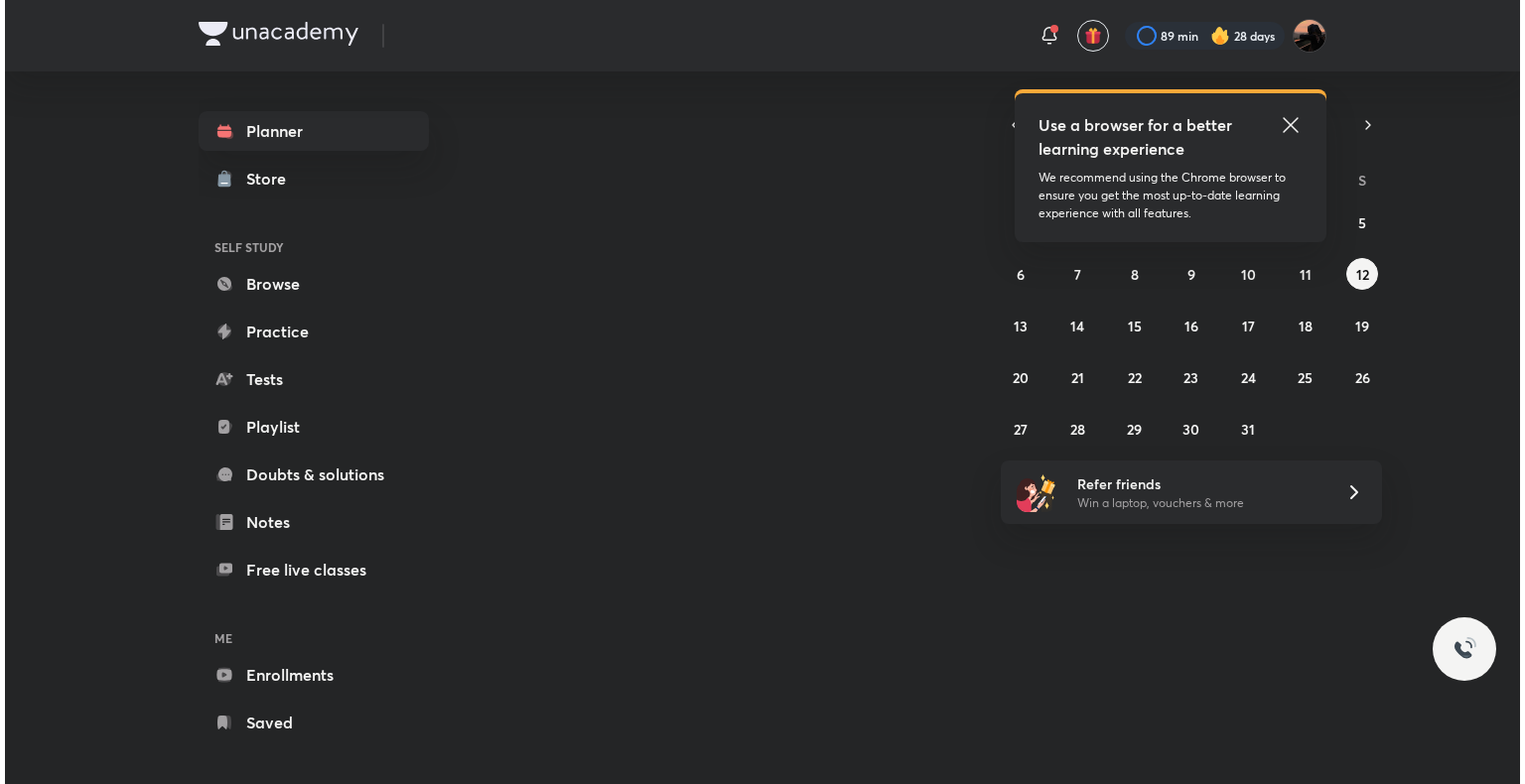 scroll, scrollTop: 0, scrollLeft: 0, axis: both 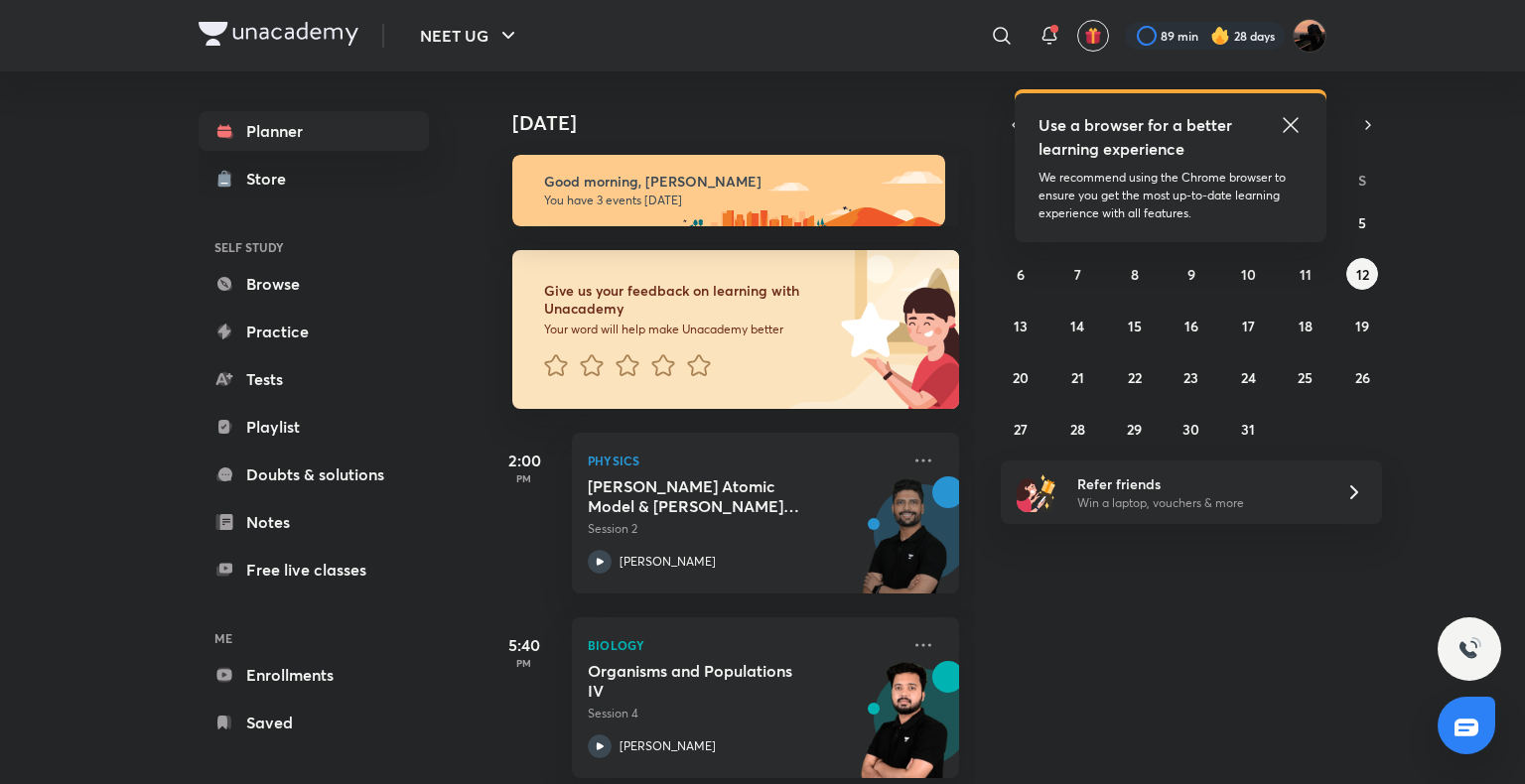 click 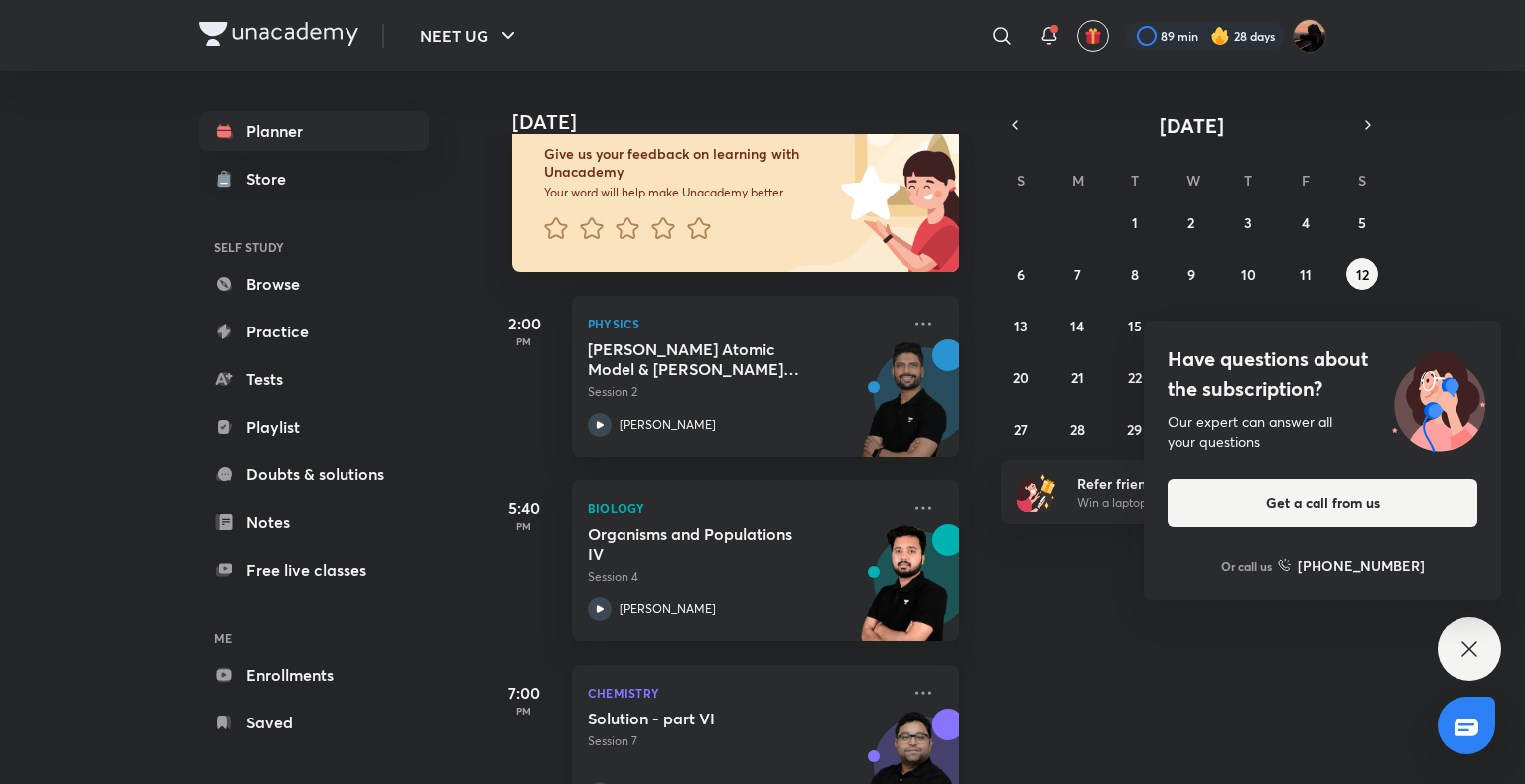 scroll, scrollTop: 134, scrollLeft: 0, axis: vertical 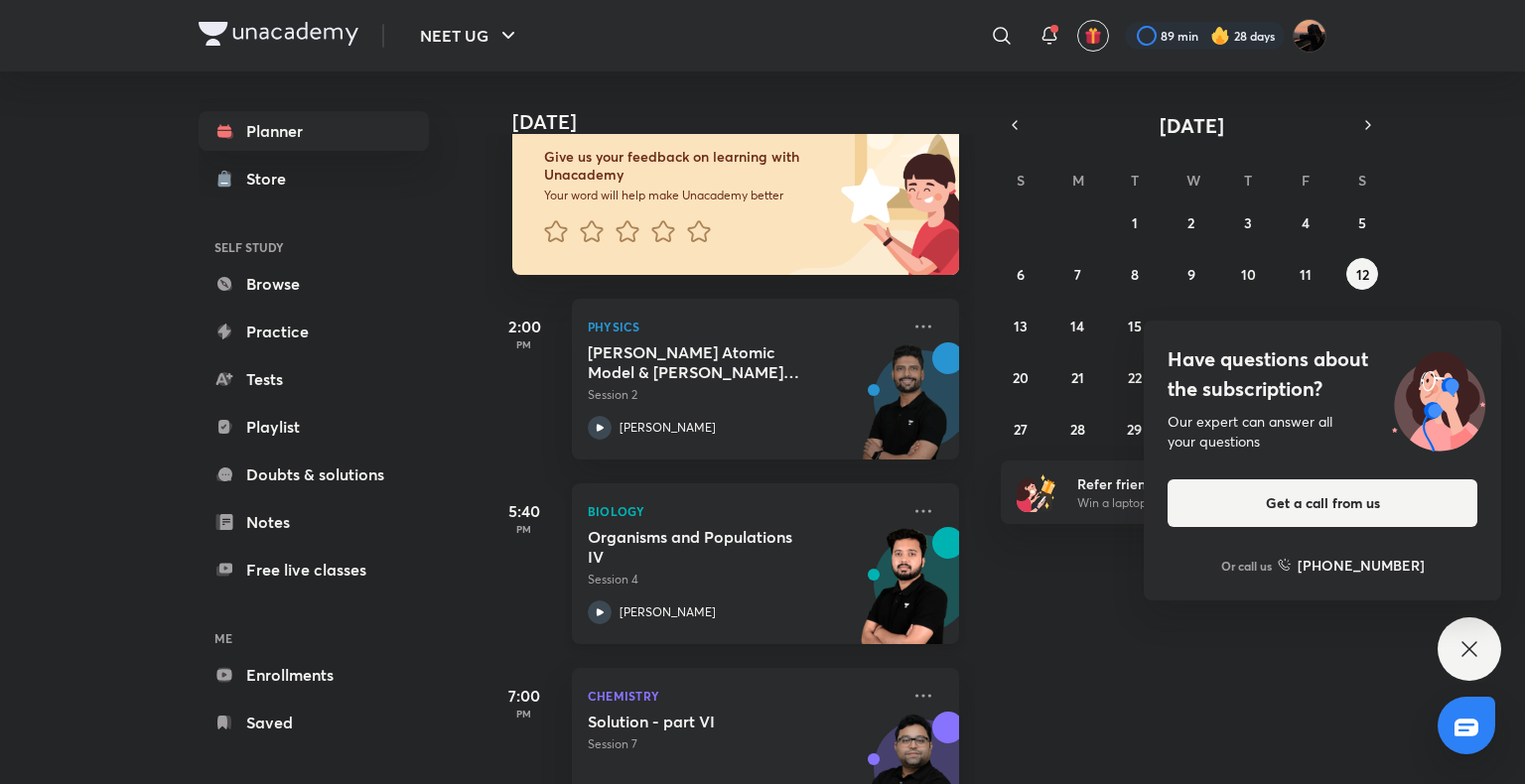 click on "Organisms and Populations IV" at bounding box center (711, 547) 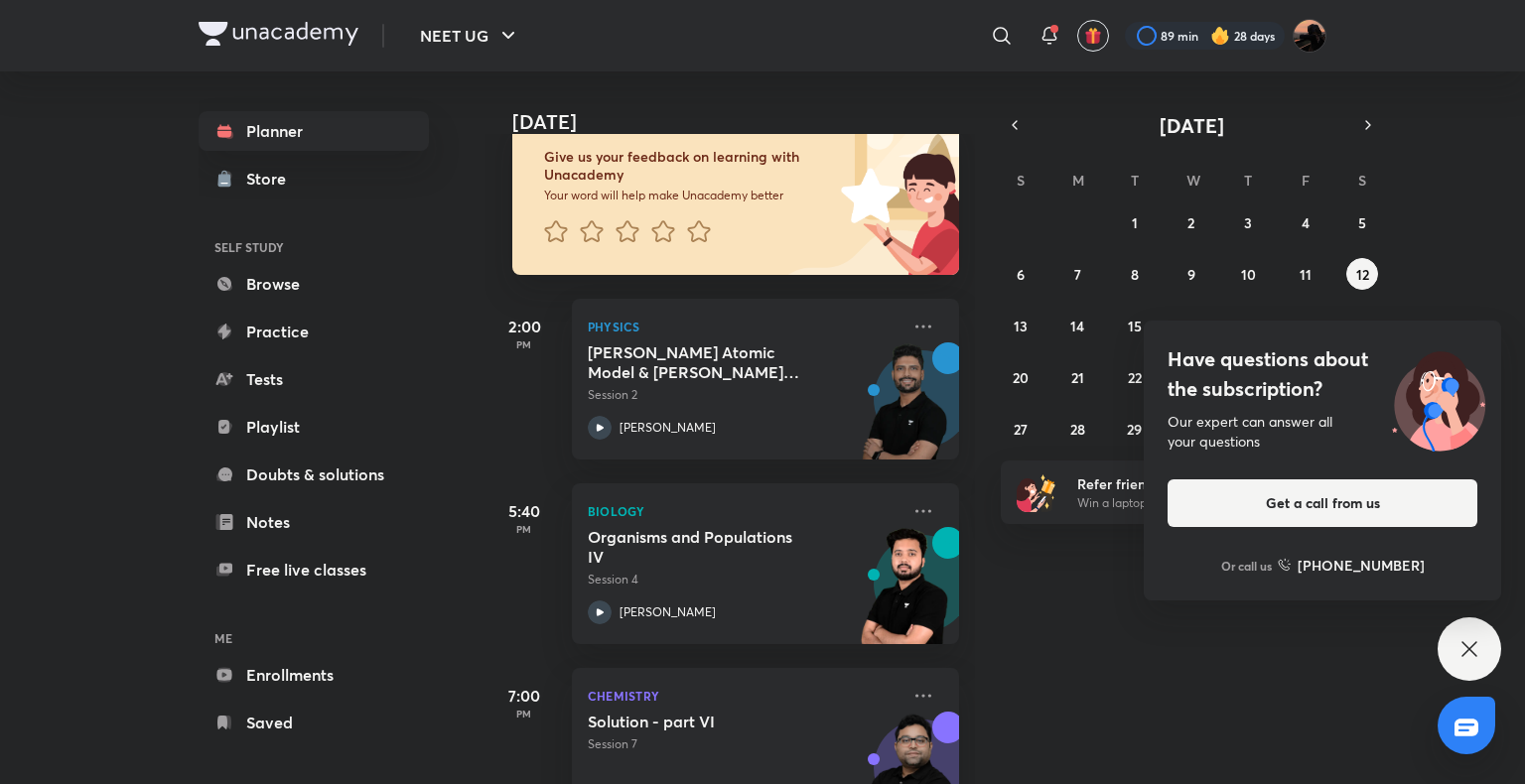 click 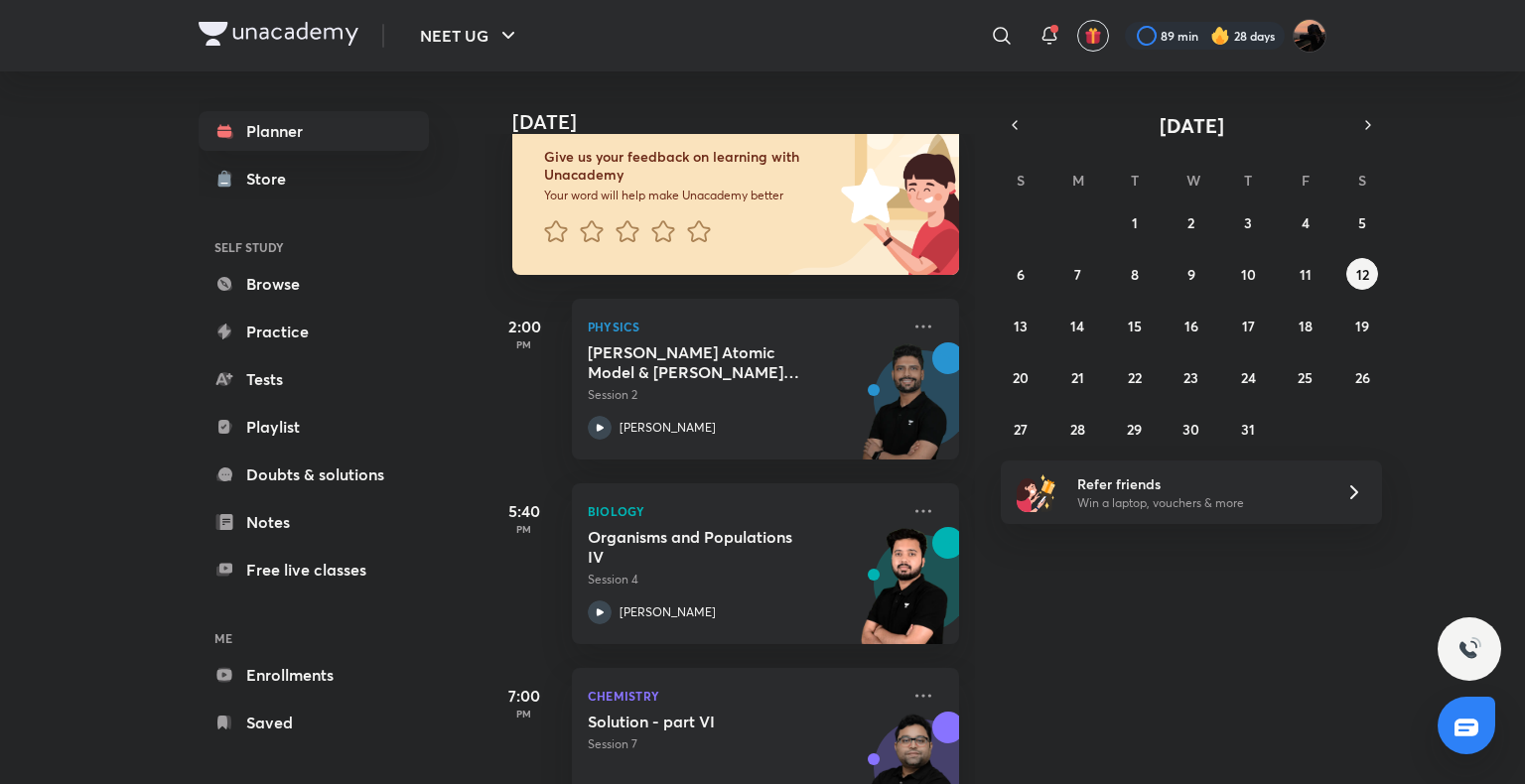 click on "July 2025 S M T W T F S 29 30 1 2 3 4 5 6 7 8 9 10 11 12 13 14 15 16 17 18 19 20 21 22 23 24 25 26 27 28 29 30 31 1 2" at bounding box center (1191, 278) 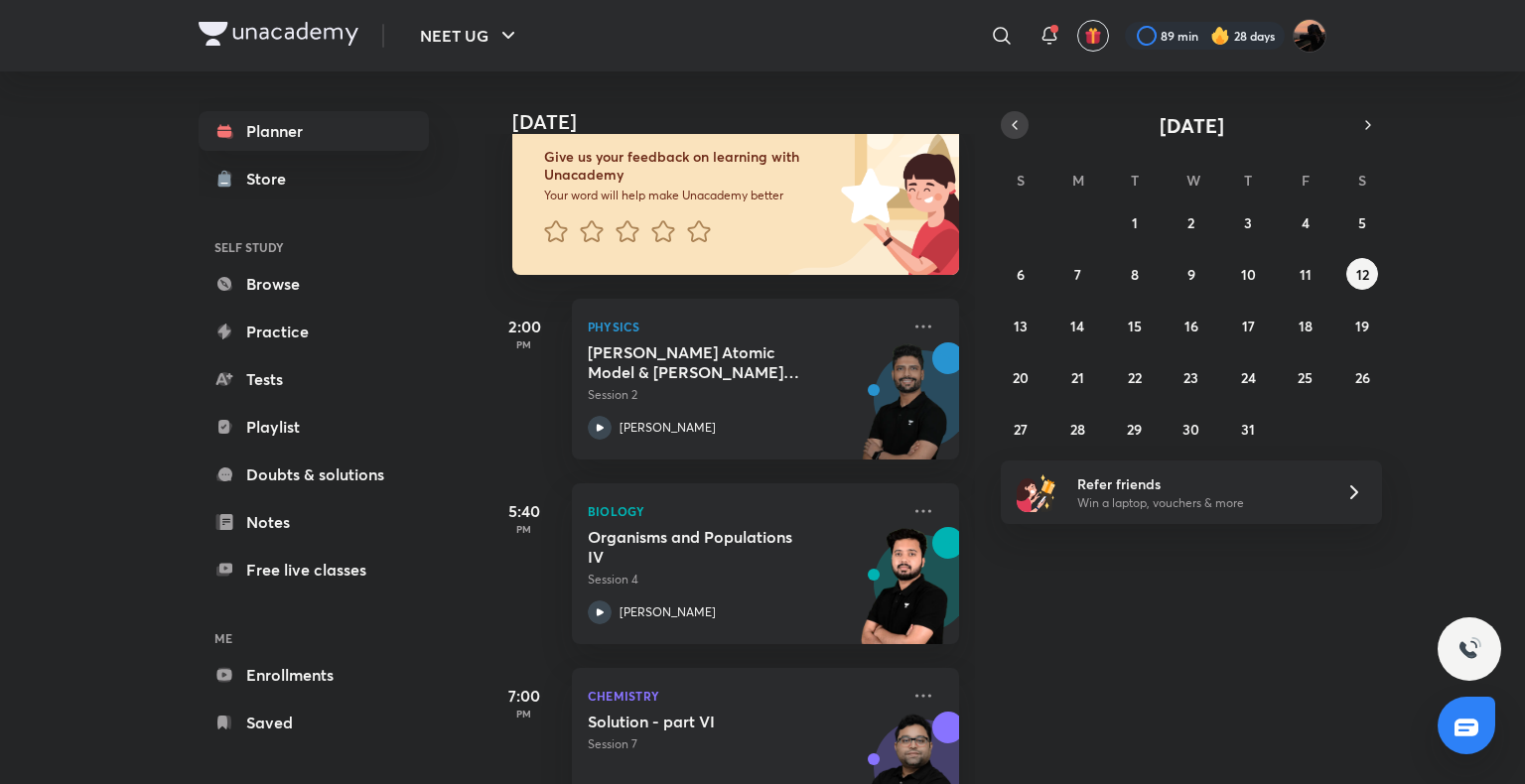 click 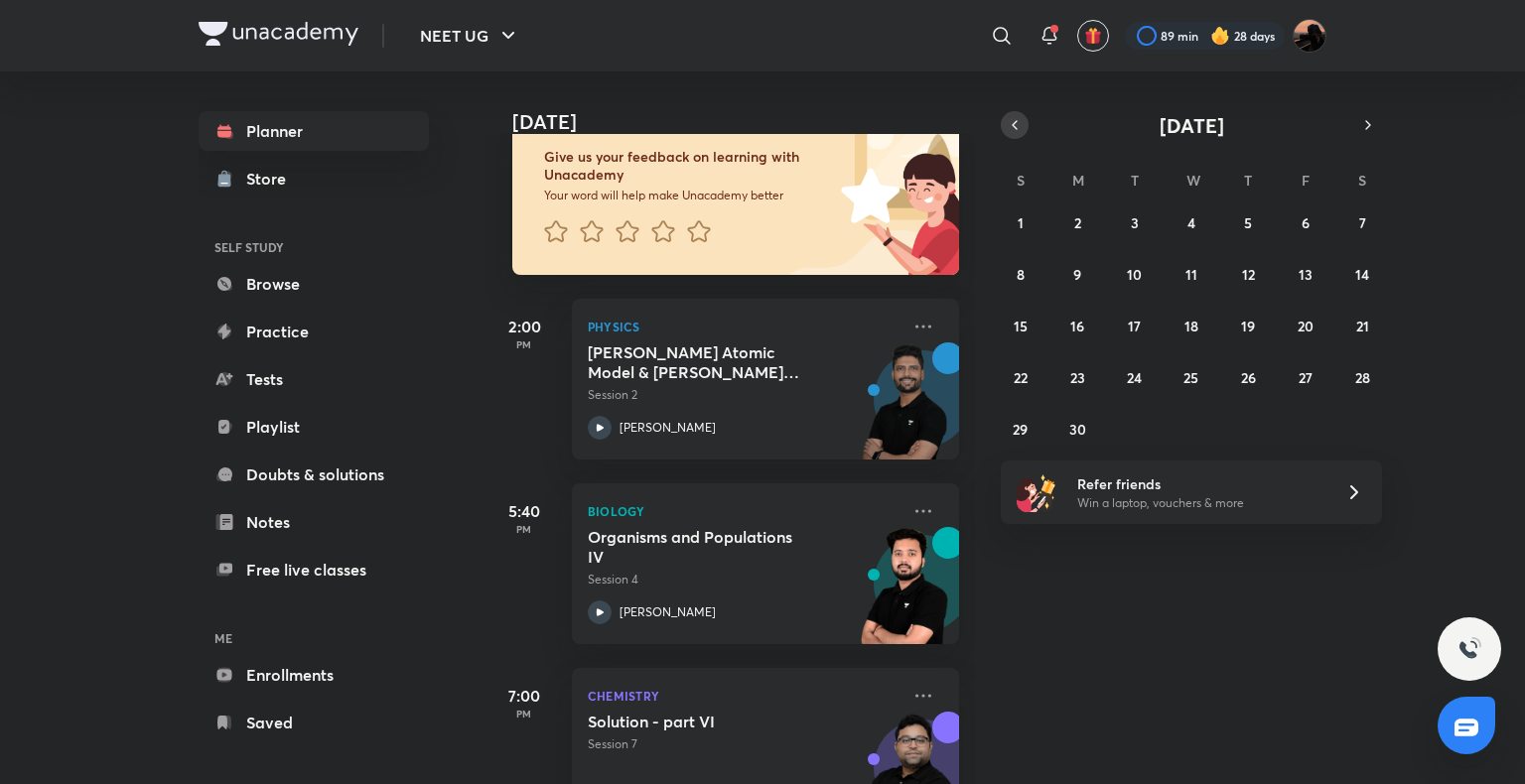 click 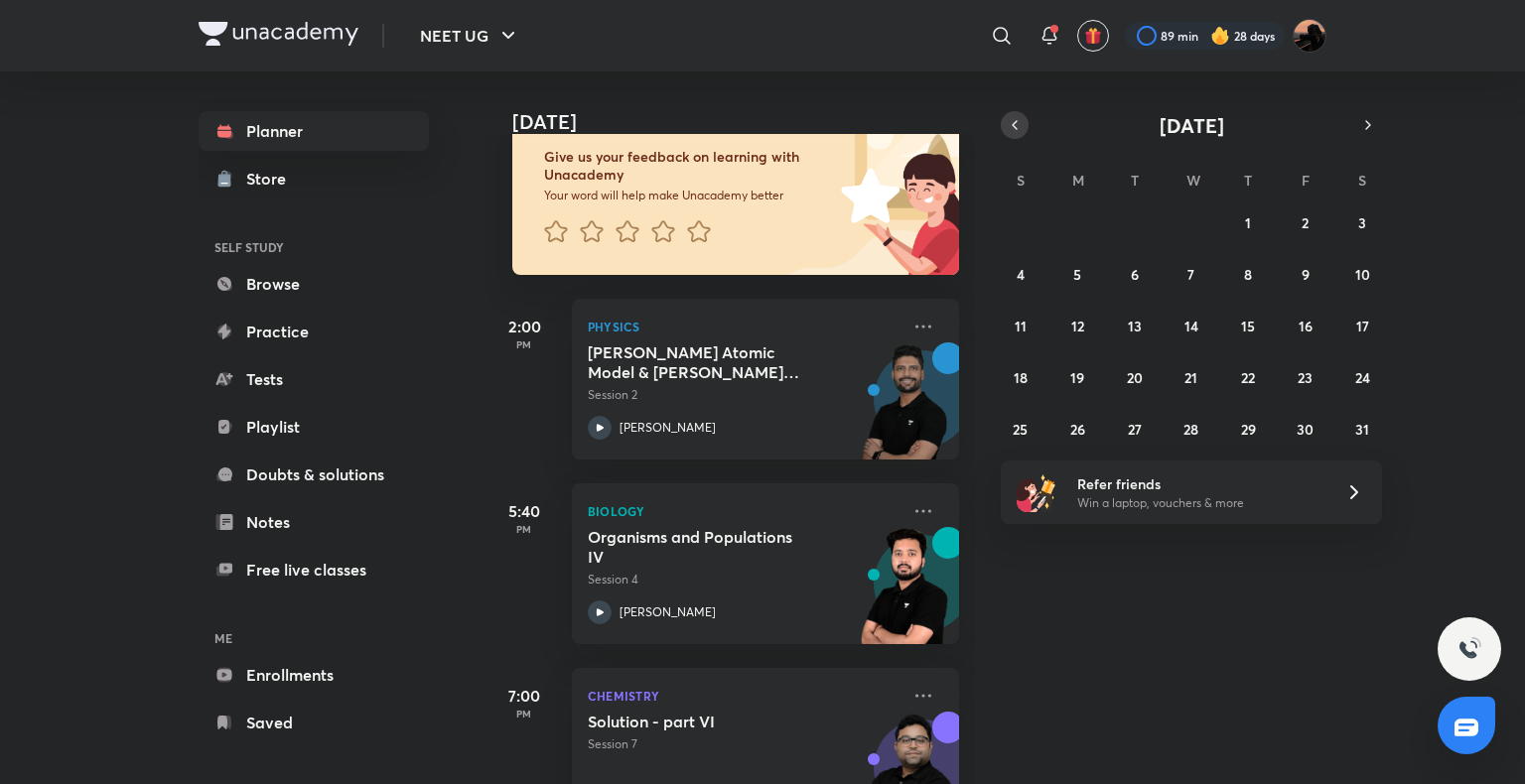 click 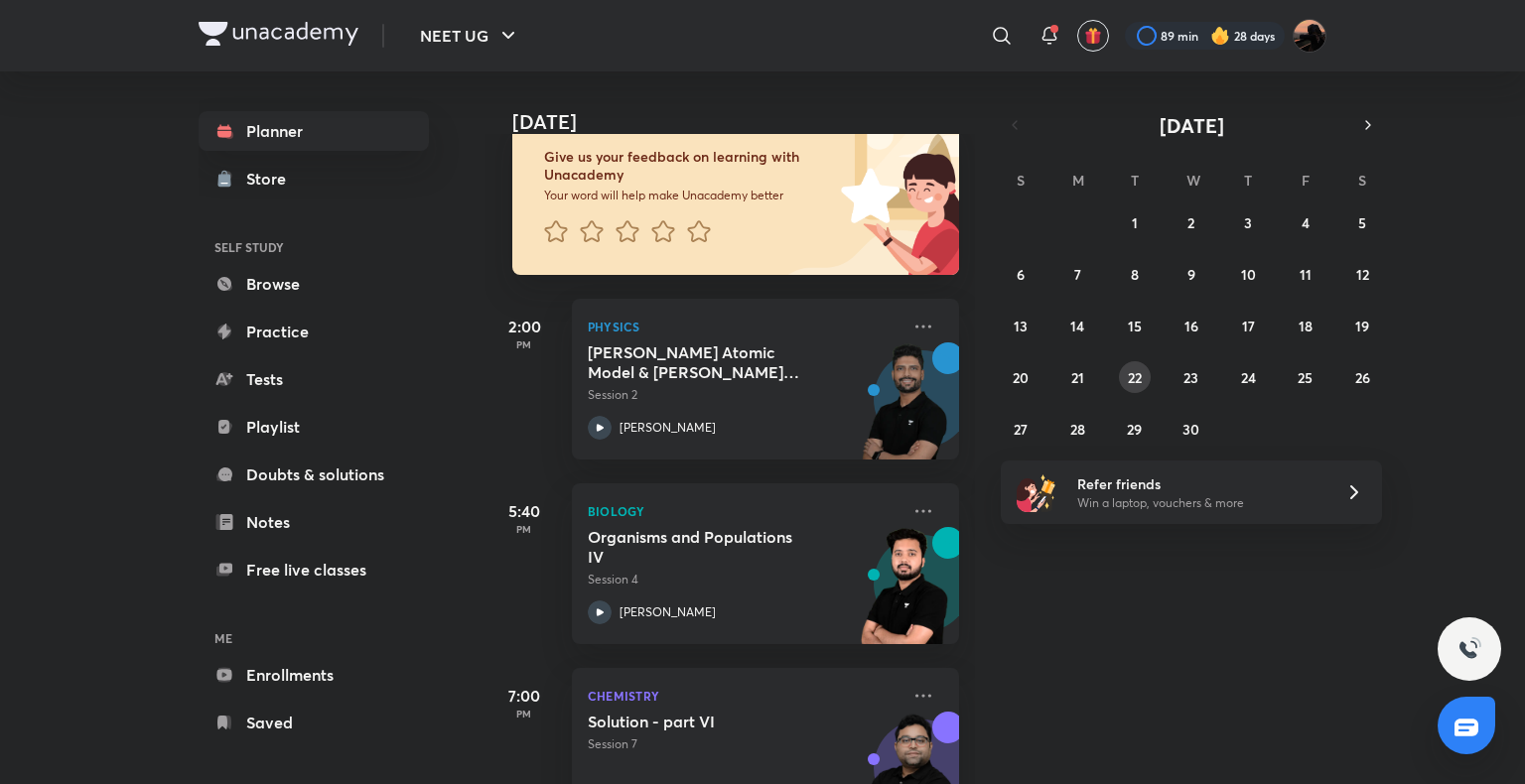 click on "22" at bounding box center [1135, 377] 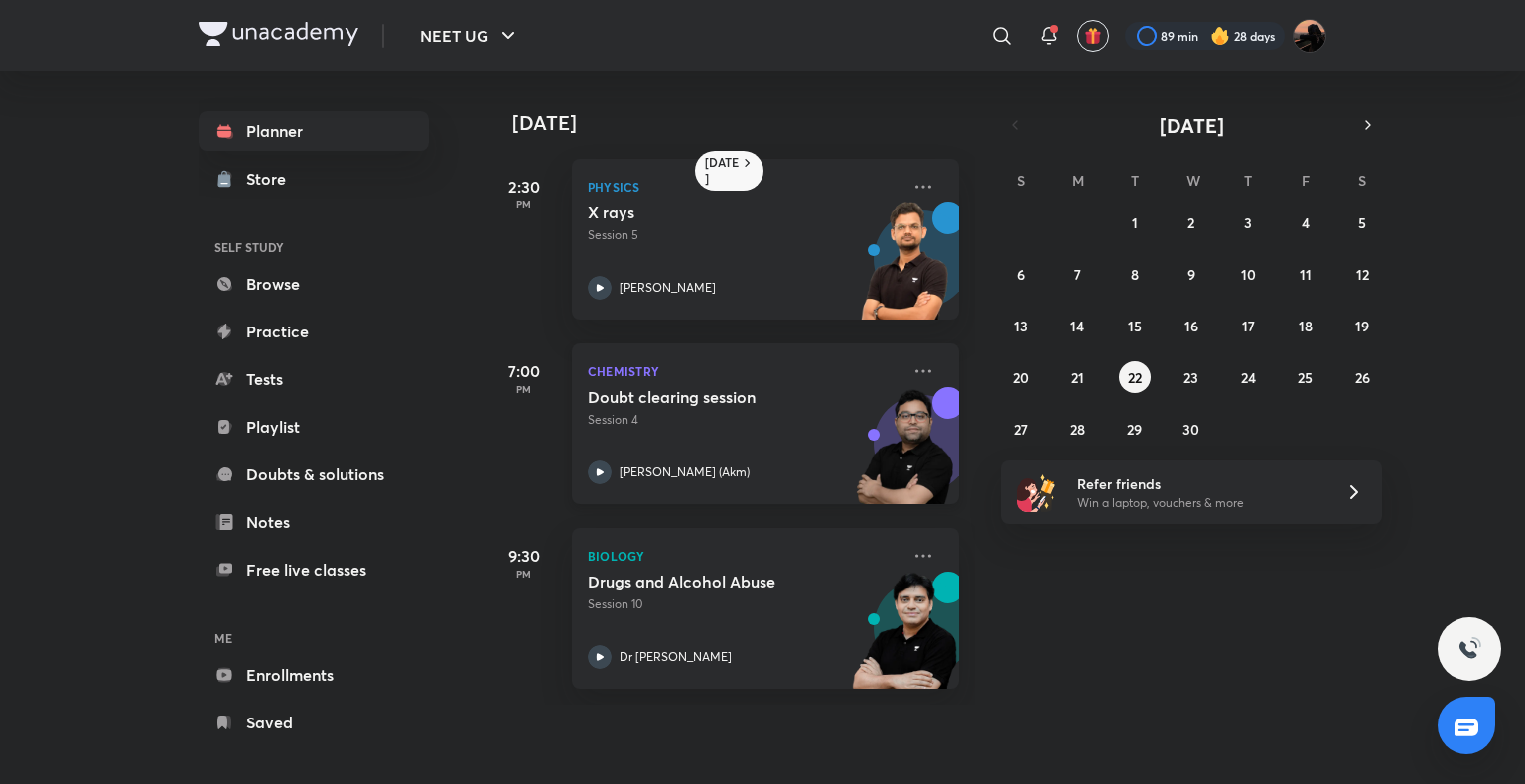 click on "Session 4" at bounding box center (744, 420) 